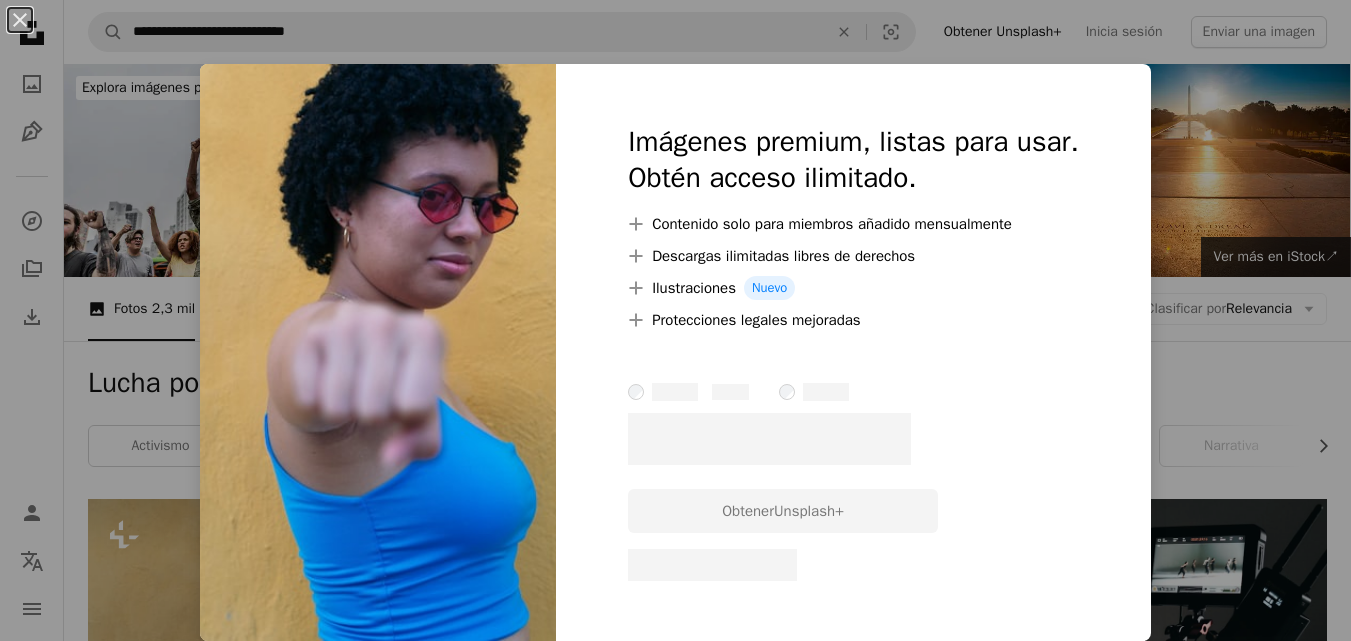 scroll, scrollTop: 0, scrollLeft: 0, axis: both 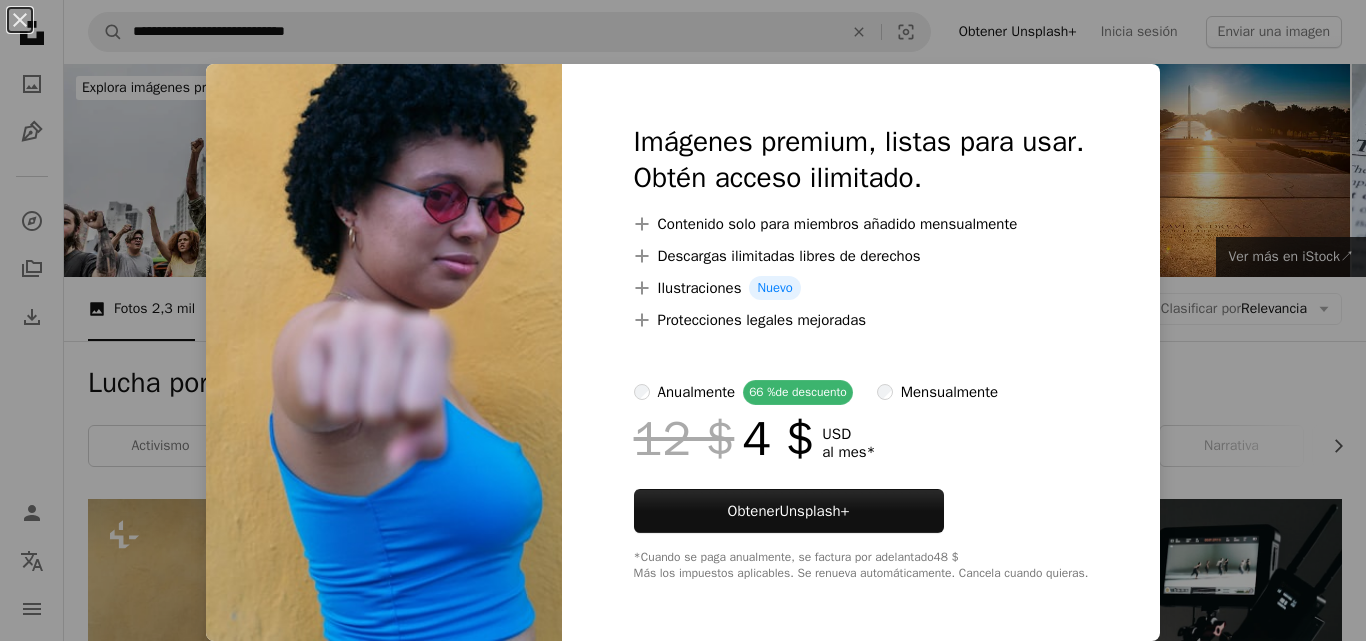 click on "An X shape Imágenes premium, listas para usar. Obtén acceso ilimitado. A plus sign Contenido solo para miembros añadido mensualmente A plus sign Descargas ilimitadas libres de derechos A plus sign Ilustraciones  Nuevo A plus sign Protecciones legales mejoradas anualmente 66 %  de descuento mensualmente 12 $   4 $ USD al mes * Obtener  Unsplash+ *Cuando se paga anualmente, se factura por adelantado  48 $ Más los impuestos aplicables. Se renueva automáticamente. Cancela cuando quieras." at bounding box center [683, 320] 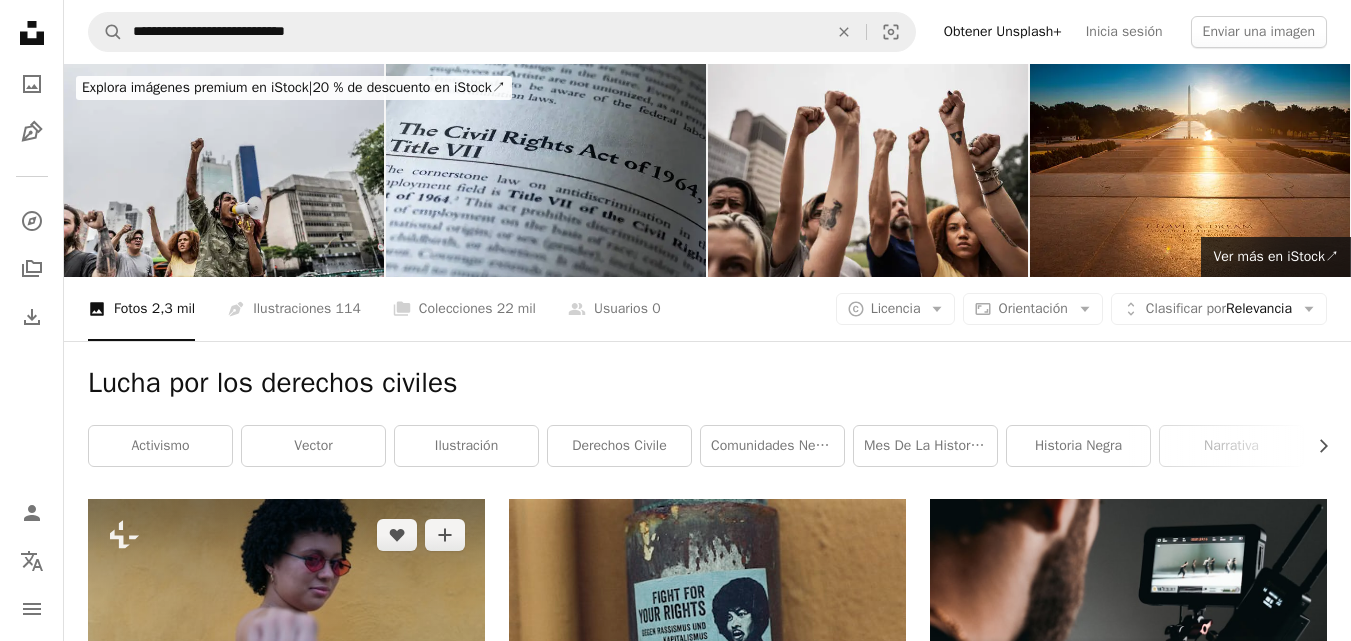 click at bounding box center [286, 631] 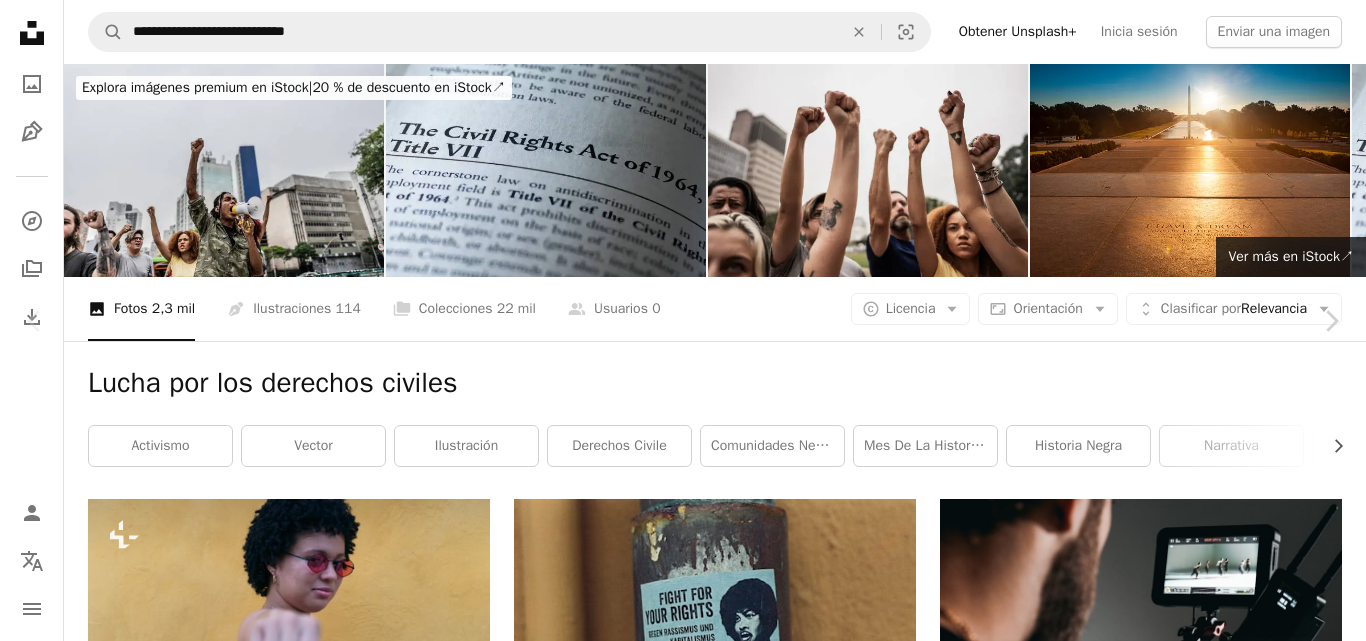 click on "An X shape Chevron left Chevron right Getty Images Para  Unsplash+ A heart A plus sign A lock Descargar Zoom in A forward-right arrow Compartir More Actions Calendar outlined Publicado el  [DATE] Safety Con la  Licencia Unsplash+ retrato moda verano Sólo para adultos mujeres cabello felicidad Gafas de sol [GEOGRAPHIC_DATA] horizontal mujer joven una sola mujer sensualidad una persona gente guapa hembras símbolo sexual cabello natural etnia Actitud fría Imágenes de Creative Commons Imágenes relacionadas Plus sign for Unsplash+ A heart A plus sign [PERSON_NAME] Para  Unsplash+ A lock Descargar Plus sign for Unsplash+ A heart A plus sign A. C. Para  Unsplash+ A lock Descargar Plus sign for Unsplash+ A heart A plus sign THEFUNKSHIP Para  Unsplash+ A lock Descargar Plus sign for Unsplash+ A heart A plus sign Curated Lifestyle Para  Unsplash+ A lock Descargar Plus sign for Unsplash+ A heart A plus sign [PERSON_NAME] Para  Unsplash+ A lock Descargar Plus sign for Unsplash+ A heart A plus sign Para  A lock" at bounding box center (683, 4941) 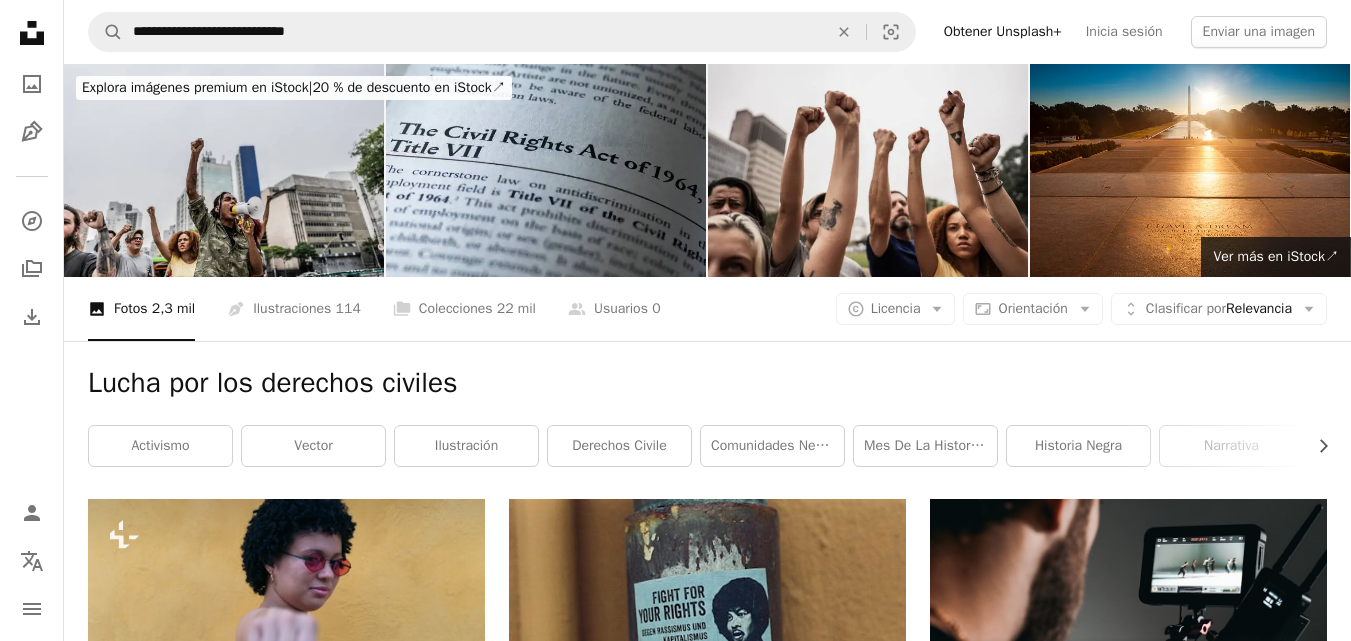 click at bounding box center (1128, 1175) 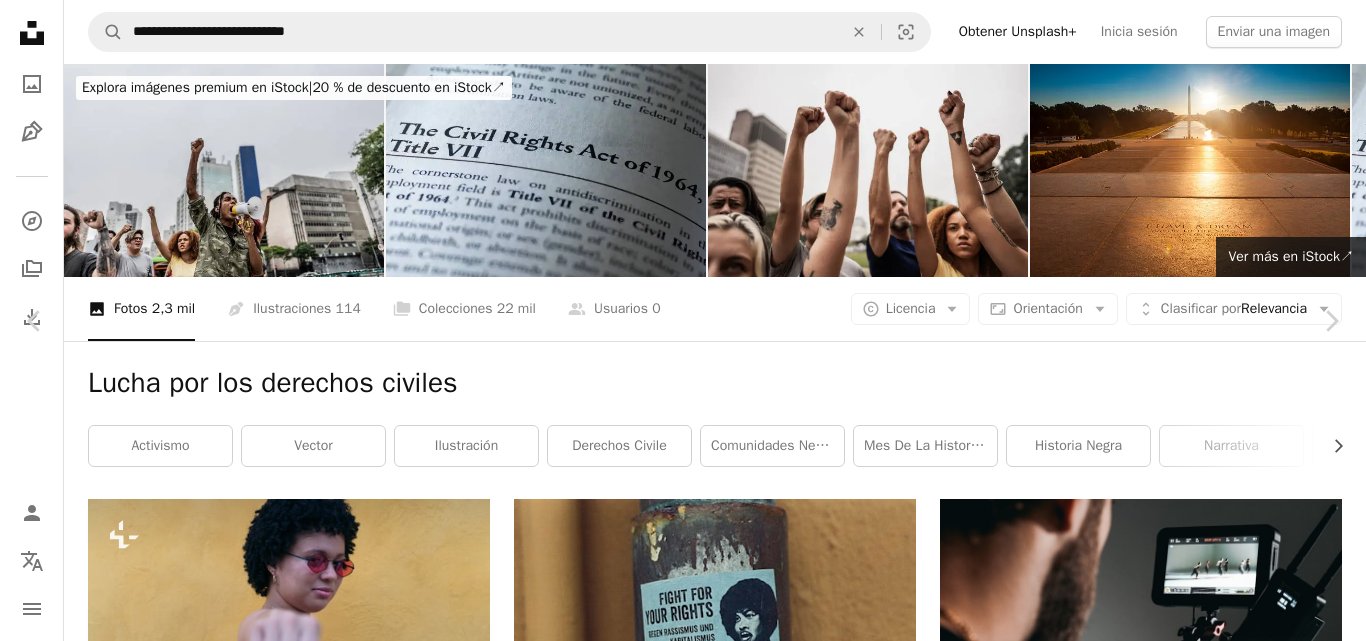 click on "Descargar gratis" at bounding box center [1160, 4668] 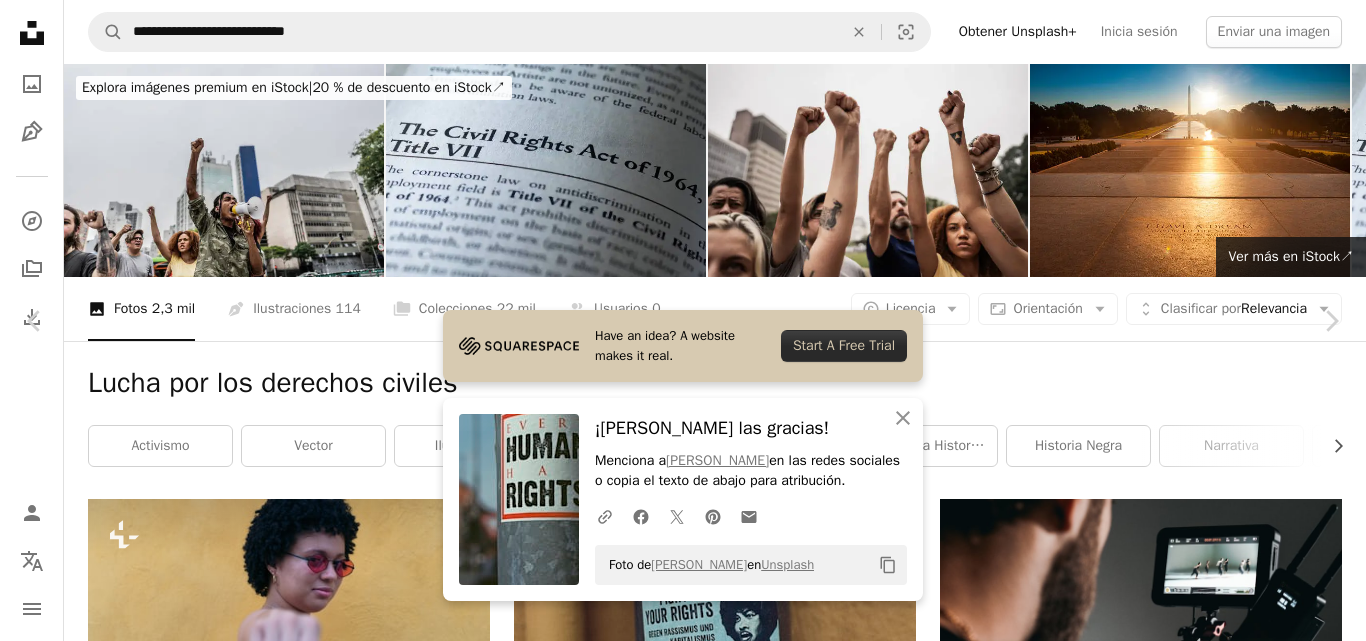 click on "An X shape" at bounding box center (20, 20) 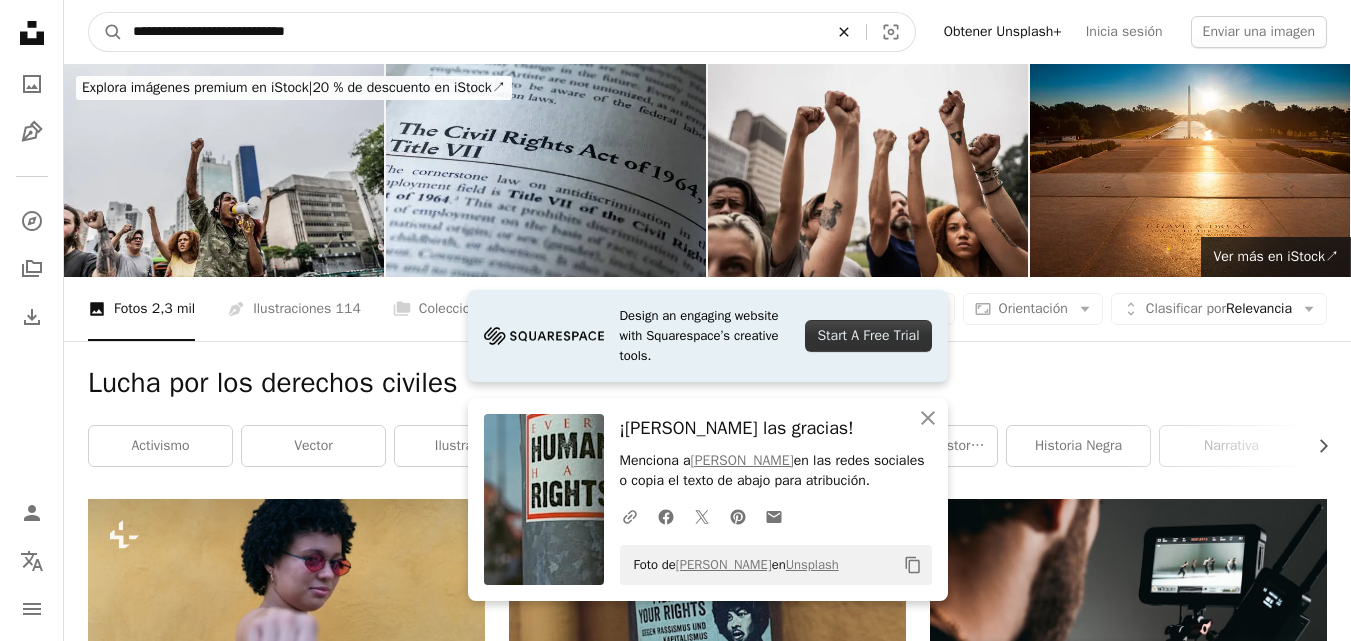 click on "An X shape" 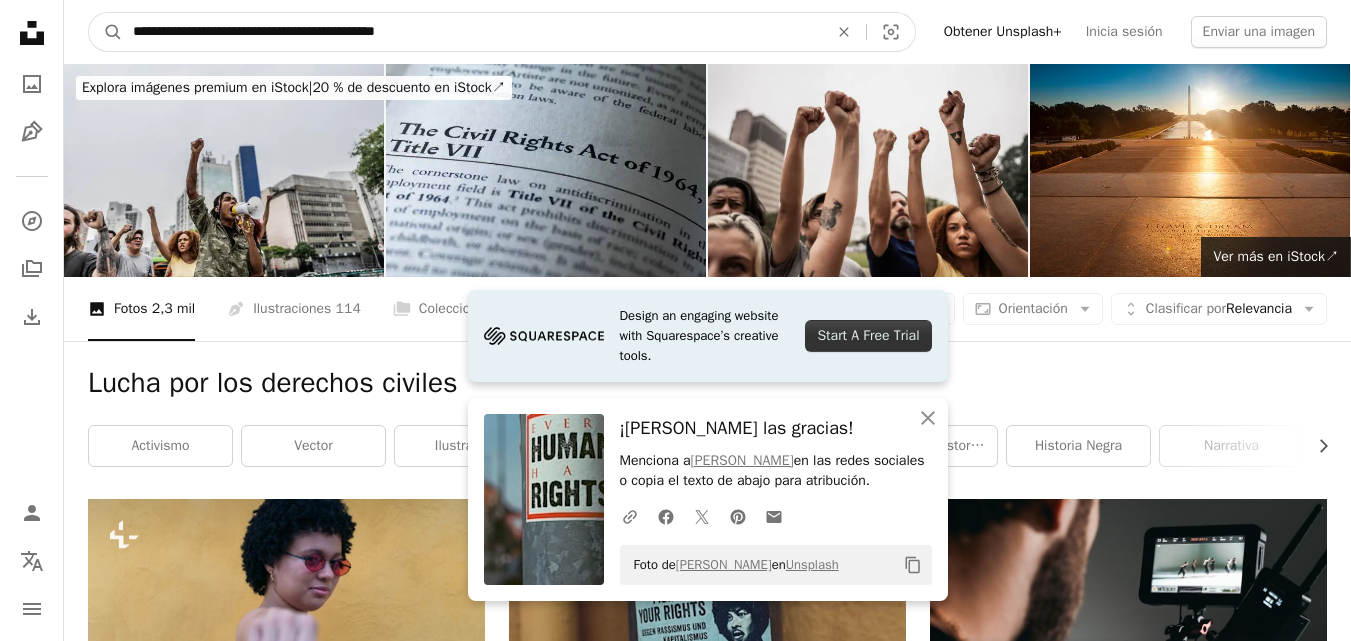 type on "**********" 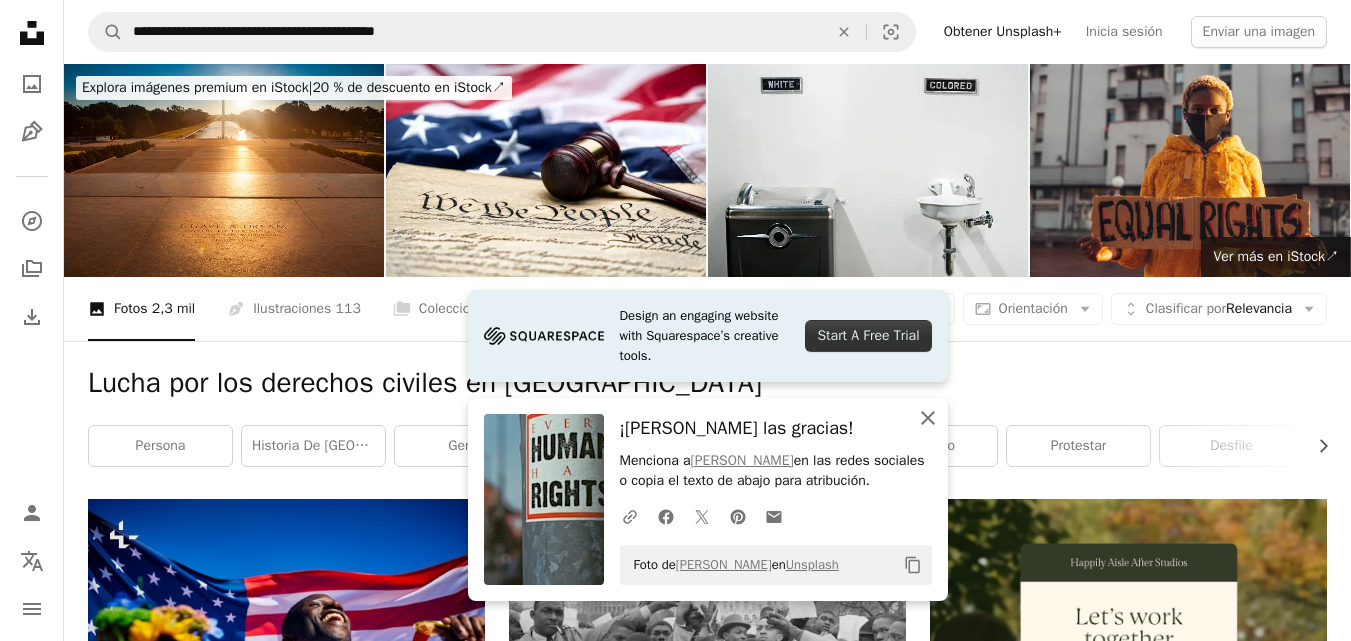 click on "An X shape" 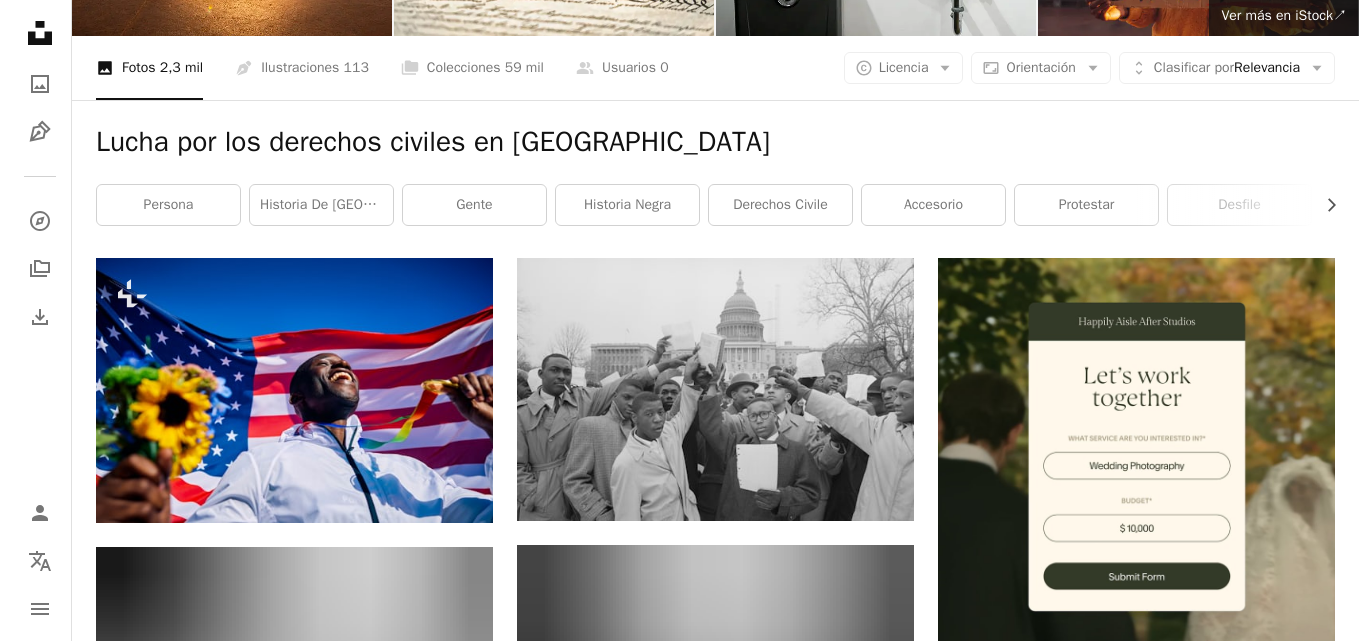 scroll, scrollTop: 236, scrollLeft: 0, axis: vertical 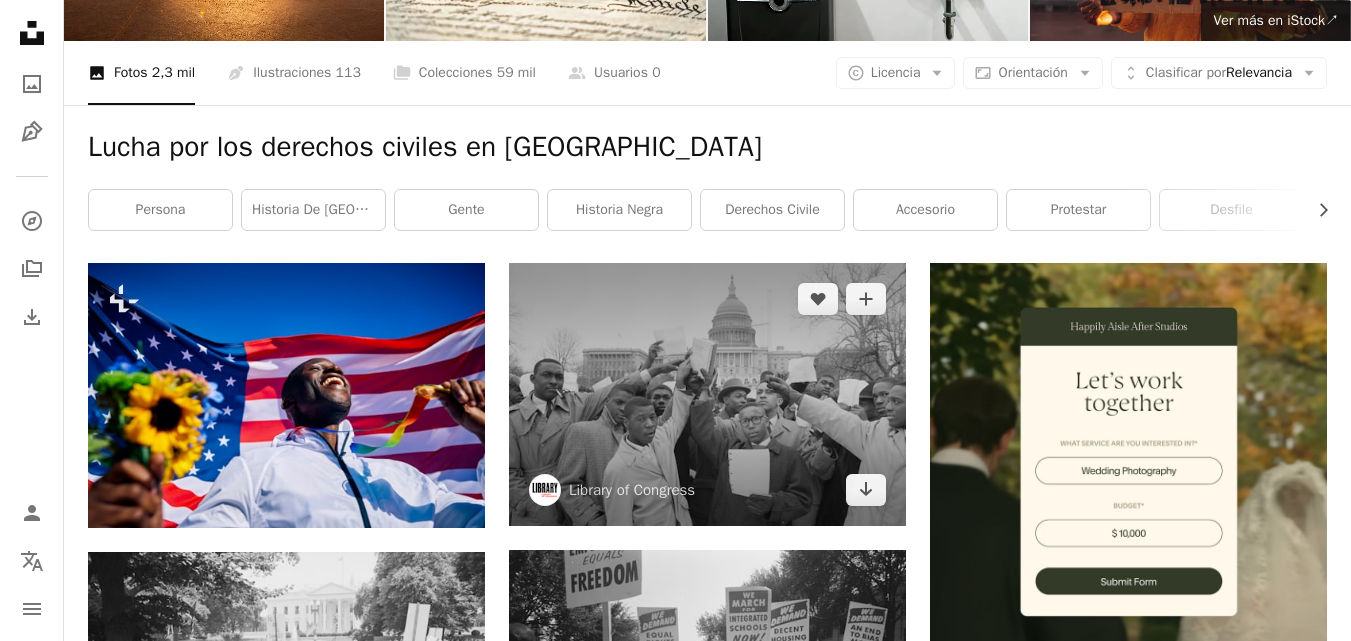 click at bounding box center [707, 394] 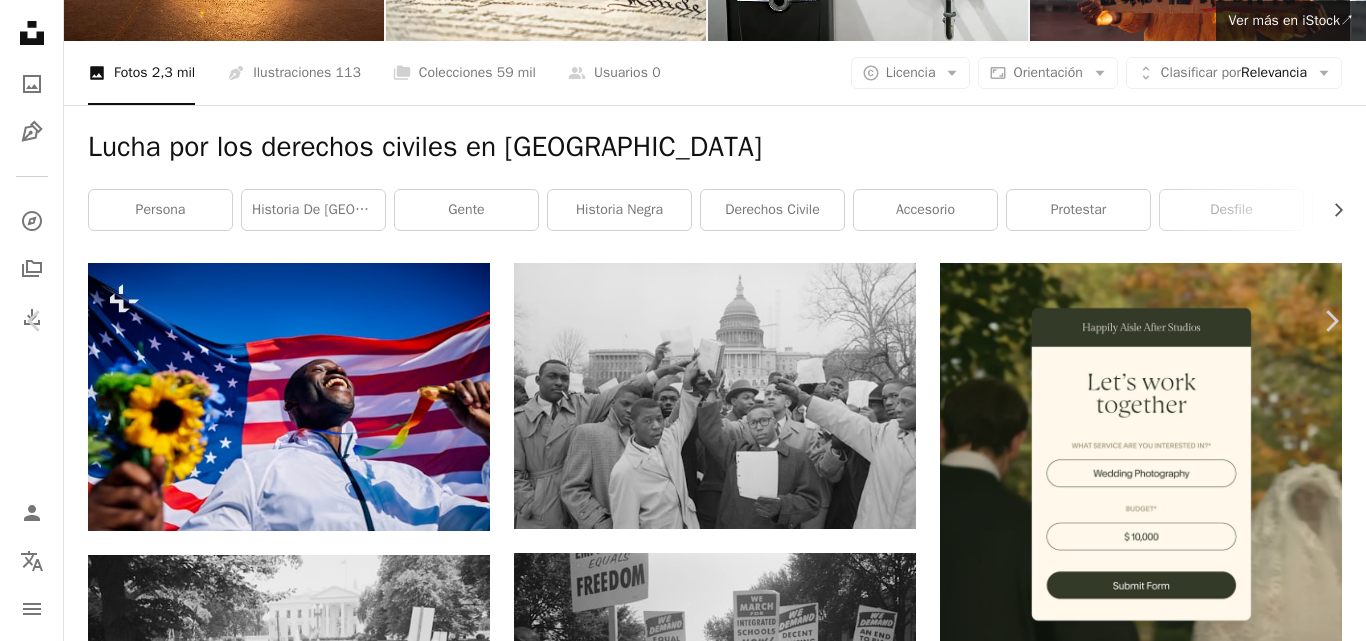click on "Descargar gratis" at bounding box center (1160, 3871) 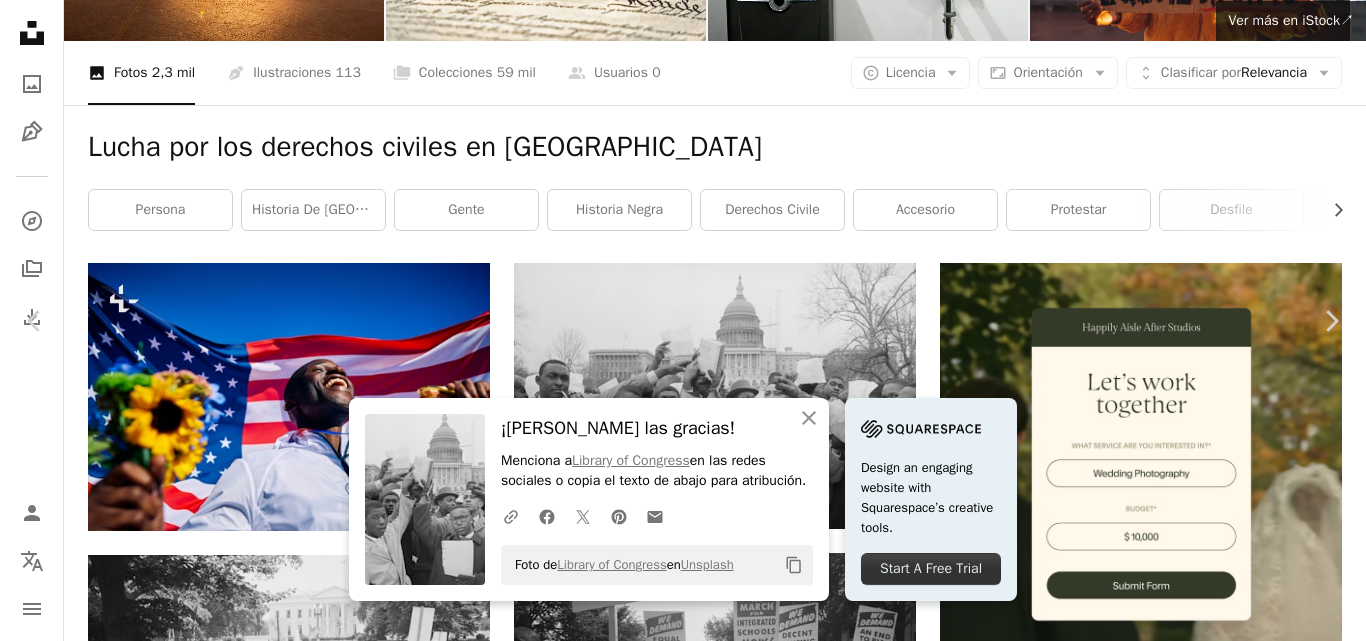 click at bounding box center (676, 4202) 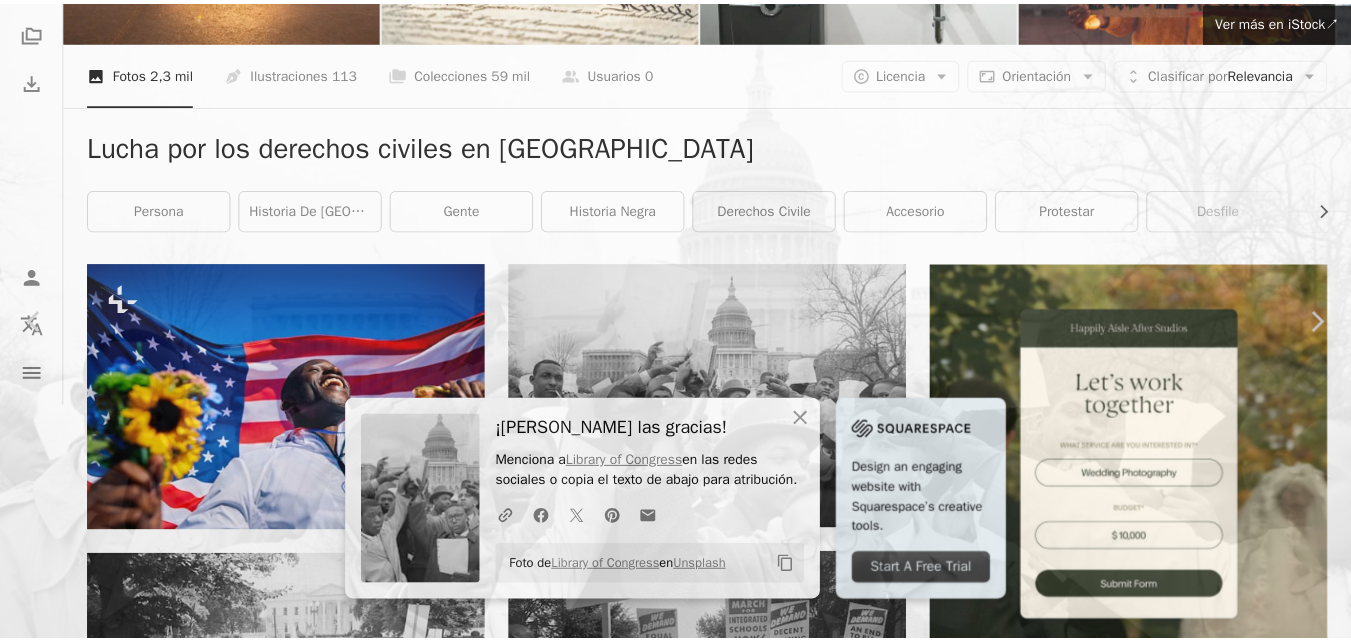 scroll, scrollTop: 123, scrollLeft: 0, axis: vertical 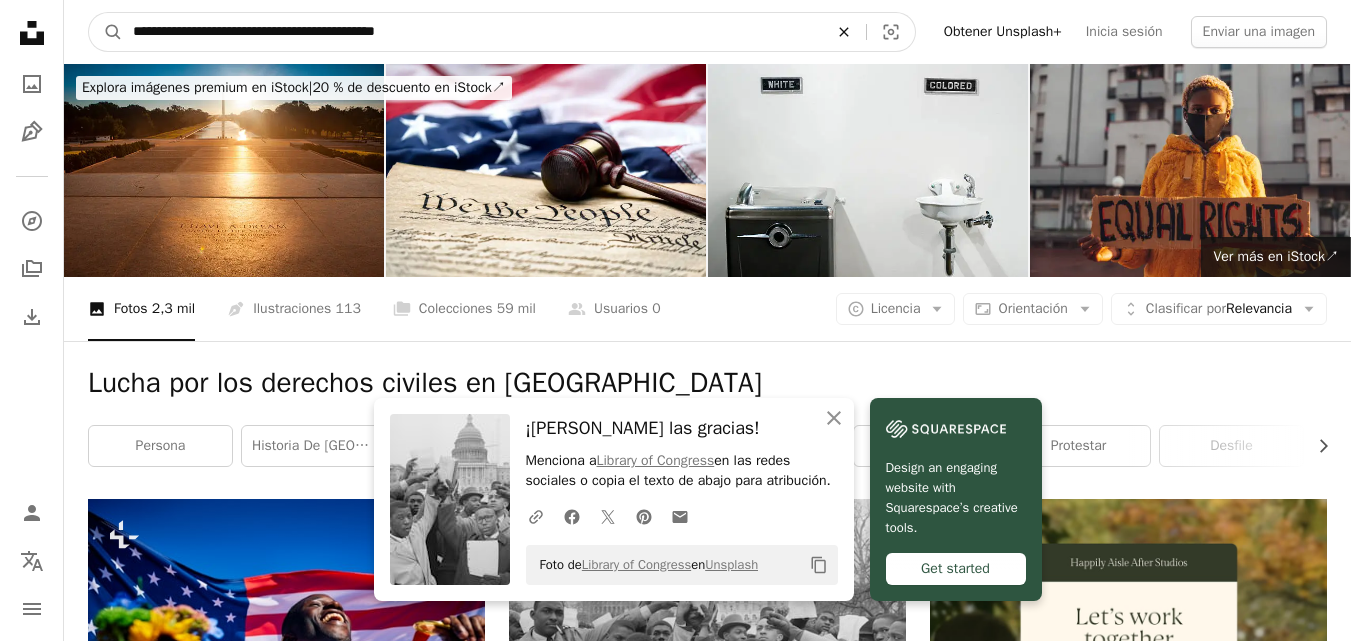 click on "An X shape" 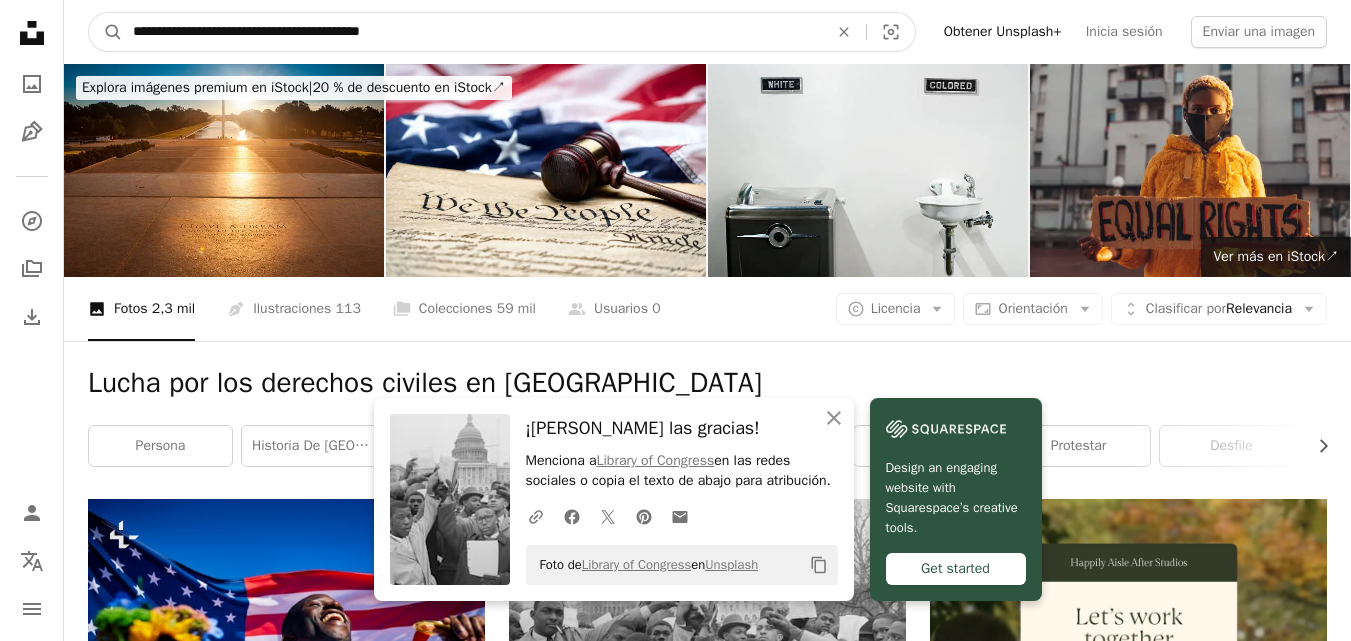 type on "**********" 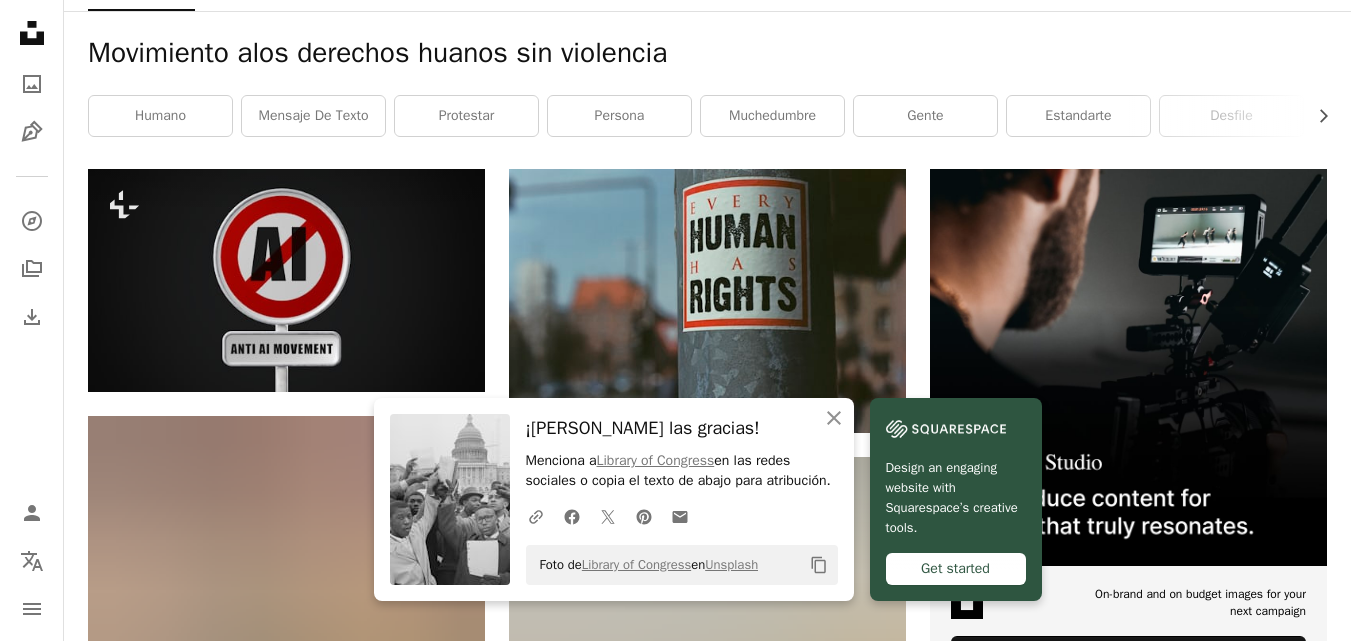 scroll, scrollTop: 340, scrollLeft: 0, axis: vertical 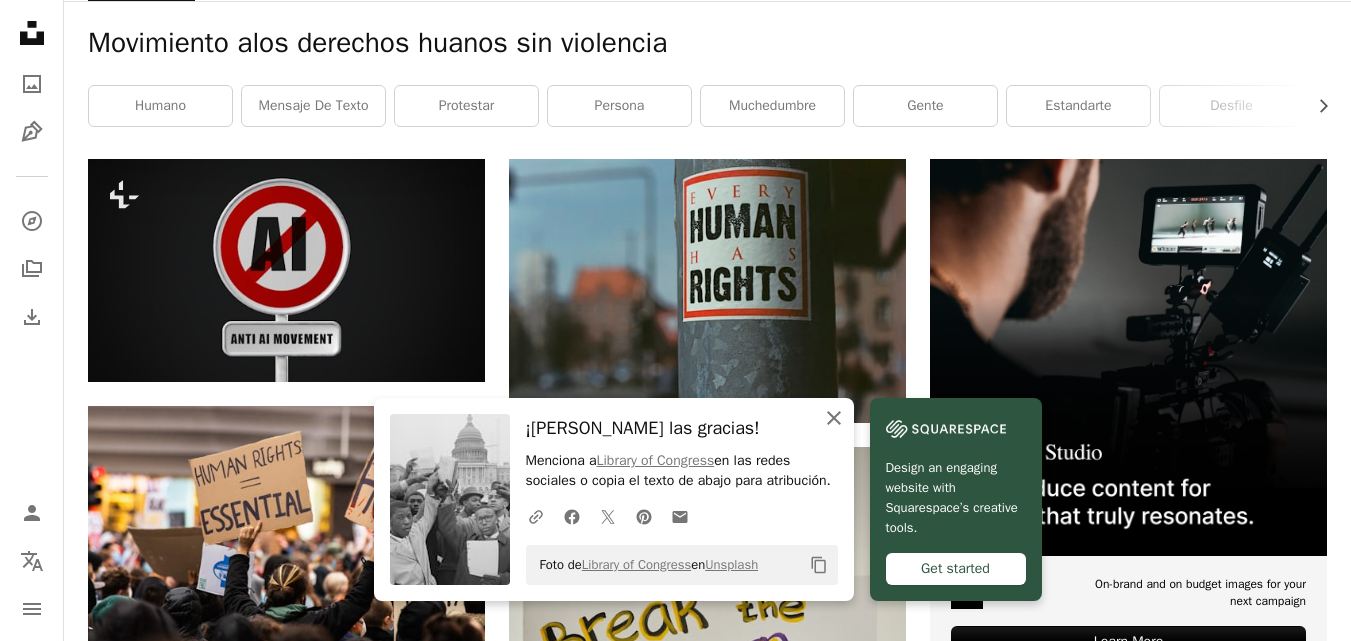 click 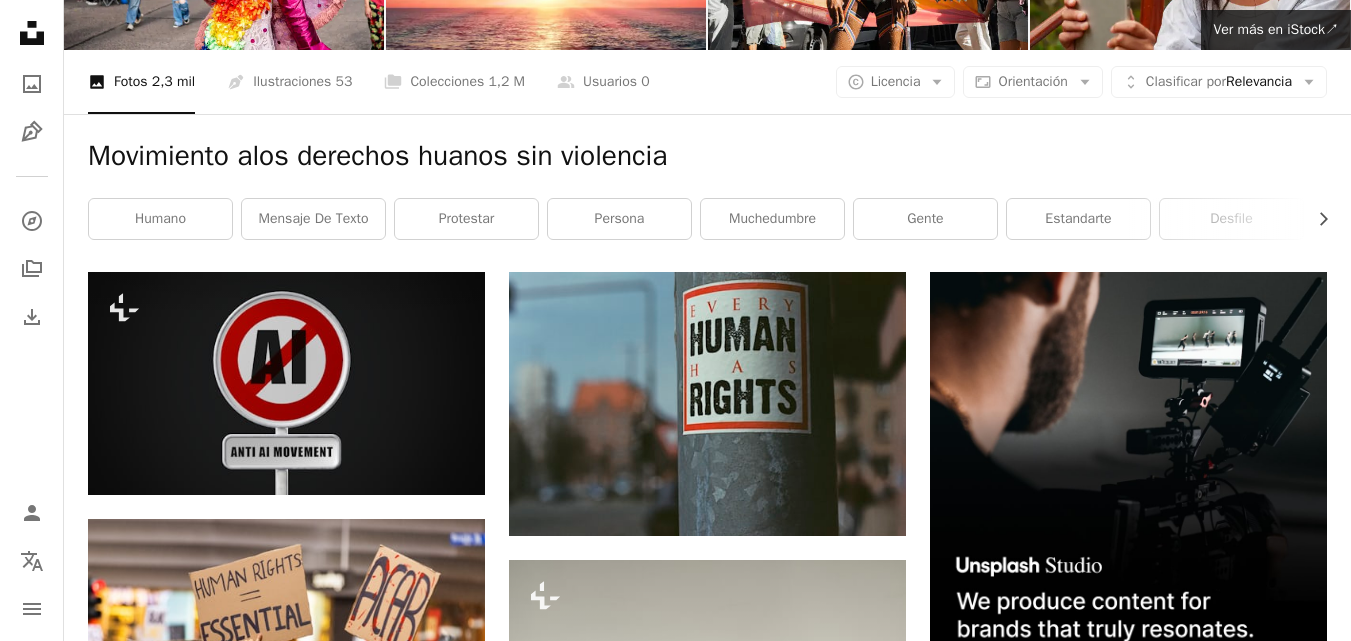 scroll, scrollTop: 0, scrollLeft: 0, axis: both 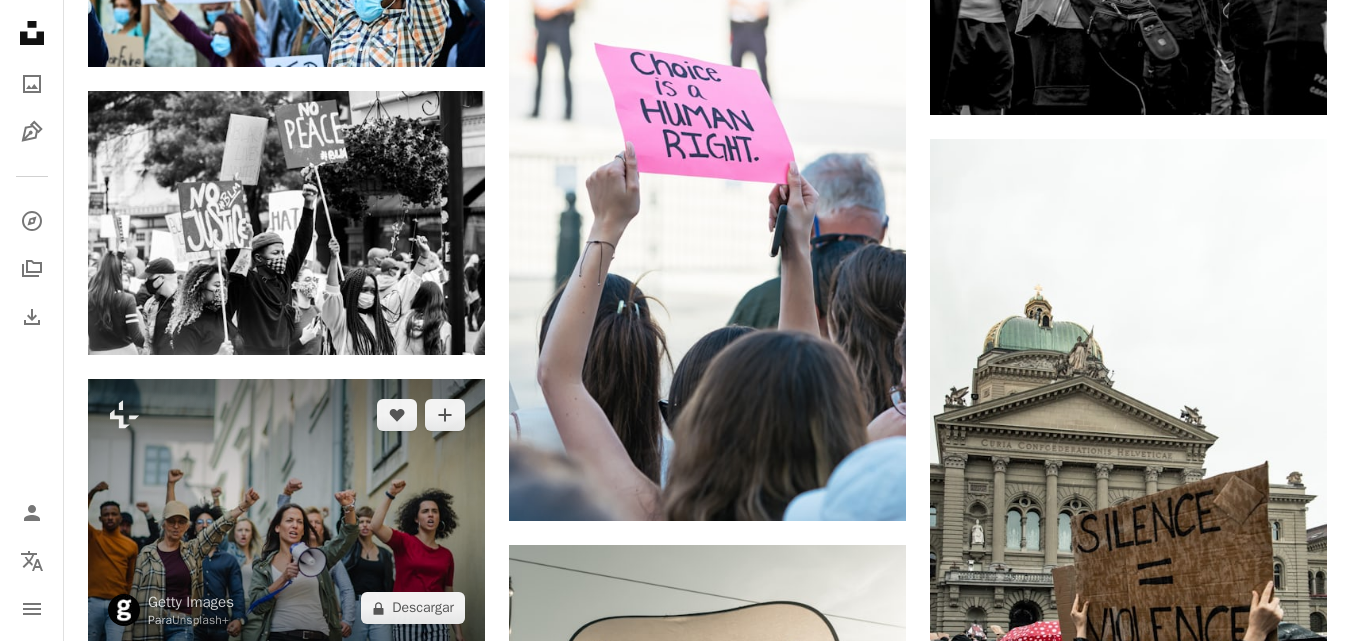 click at bounding box center (286, 511) 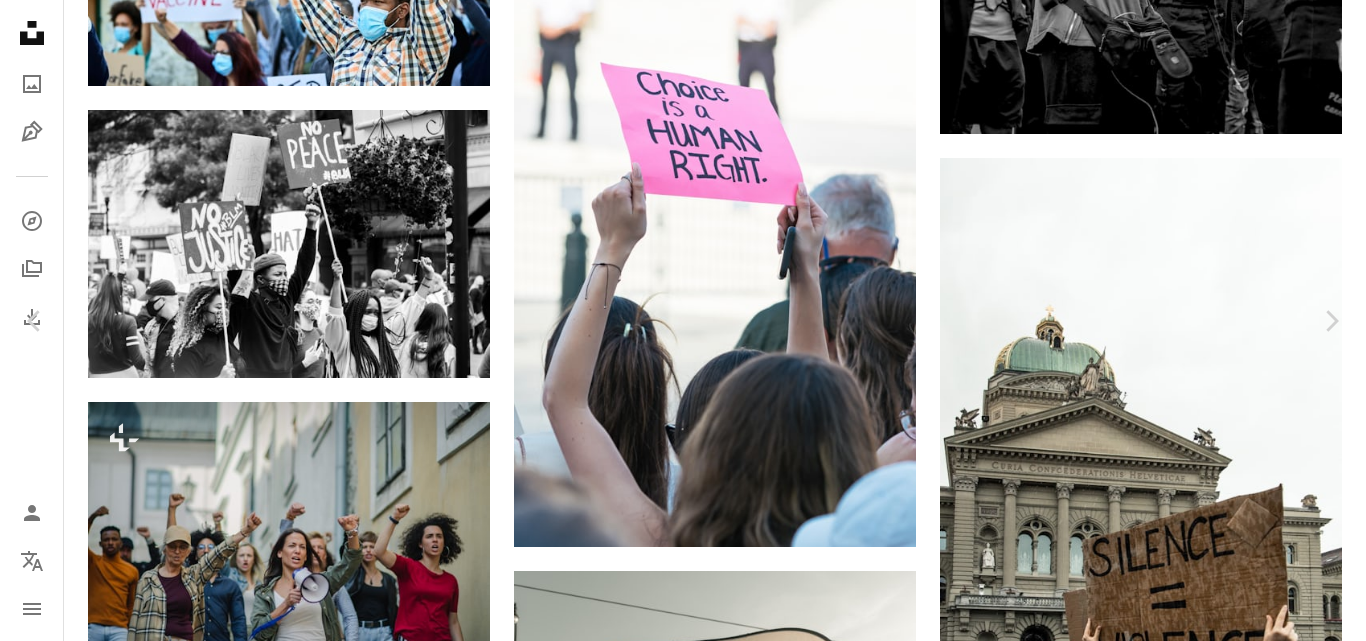 click on "An X shape Chevron left Chevron right Getty Images Para  Unsplash+ A heart A plus sign A lock Descargar Zoom in ––– ––  –– ––– –––– –––– A forward-right arrow Compartir More Actions –––   – –––  – – ––  – ––––. ––– ––– ––––  –––– ––– ––– – –––– –––– ––– –––   –––– –––– De esta serie Plus sign for Unsplash+ Imágenes relacionadas Plus sign for Unsplash+ A heart A plus sign Curated Lifestyle Para  Unsplash+ A lock Descargar Plus sign for Unsplash+ A heart A plus sign Getty Images Para  Unsplash+ A lock Descargar Plus sign for Unsplash+ A heart A plus sign Getty Images Para  Unsplash+ A lock Descargar Plus sign for Unsplash+ A heart A plus sign Curated Lifestyle Para  Unsplash+ A lock Descargar Plus sign for Unsplash+ A heart A plus sign Curated Lifestyle Para  Unsplash+ A lock Descargar Plus sign for Unsplash+ A heart A plus sign Curated Lifestyle Para  A lock" at bounding box center [683, 2571] 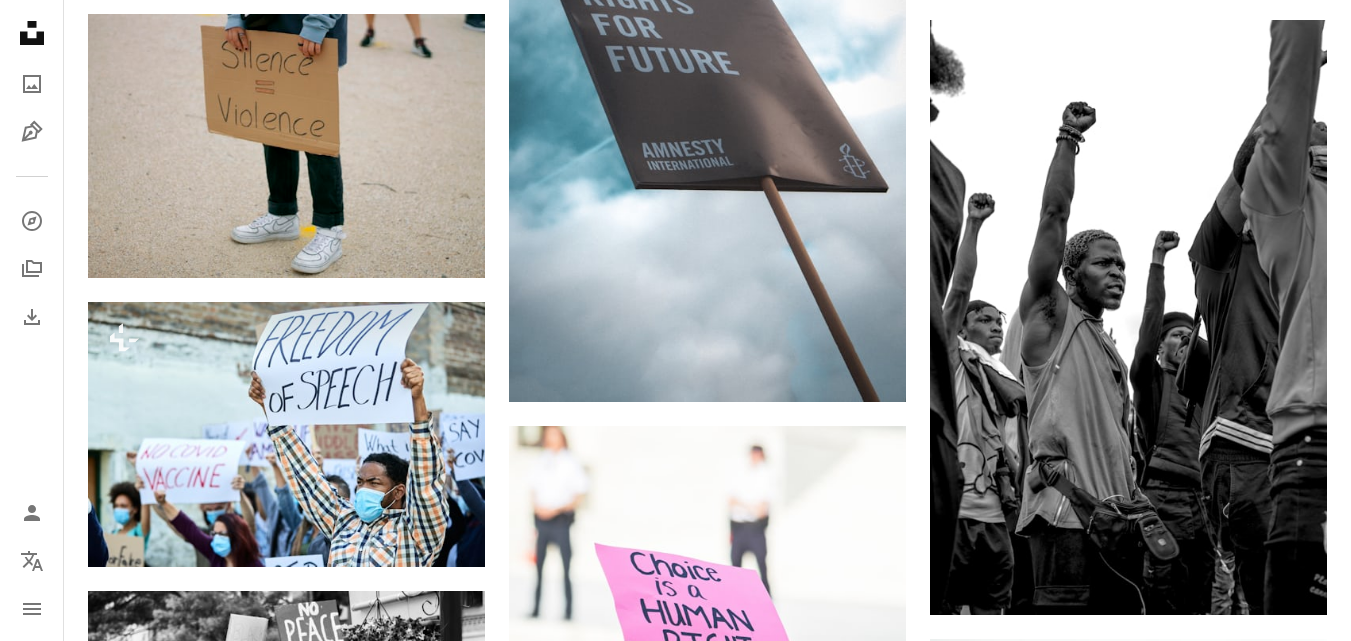 scroll, scrollTop: 1554, scrollLeft: 0, axis: vertical 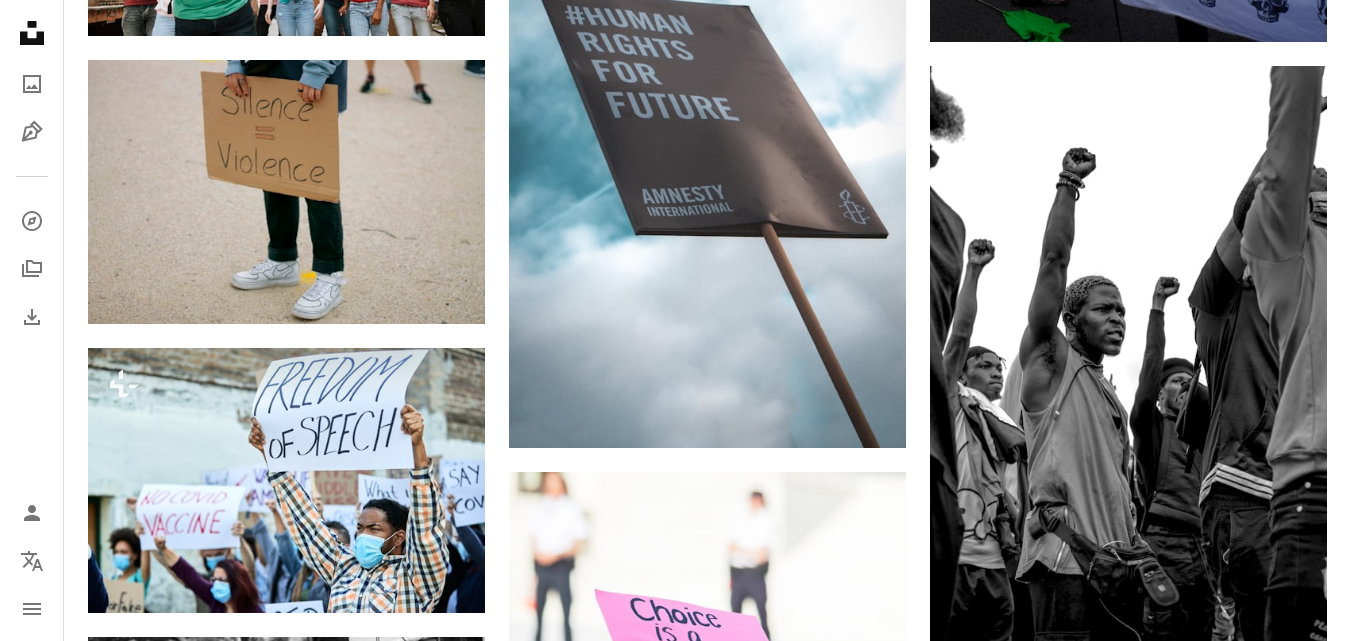 click at bounding box center (1128, 983) 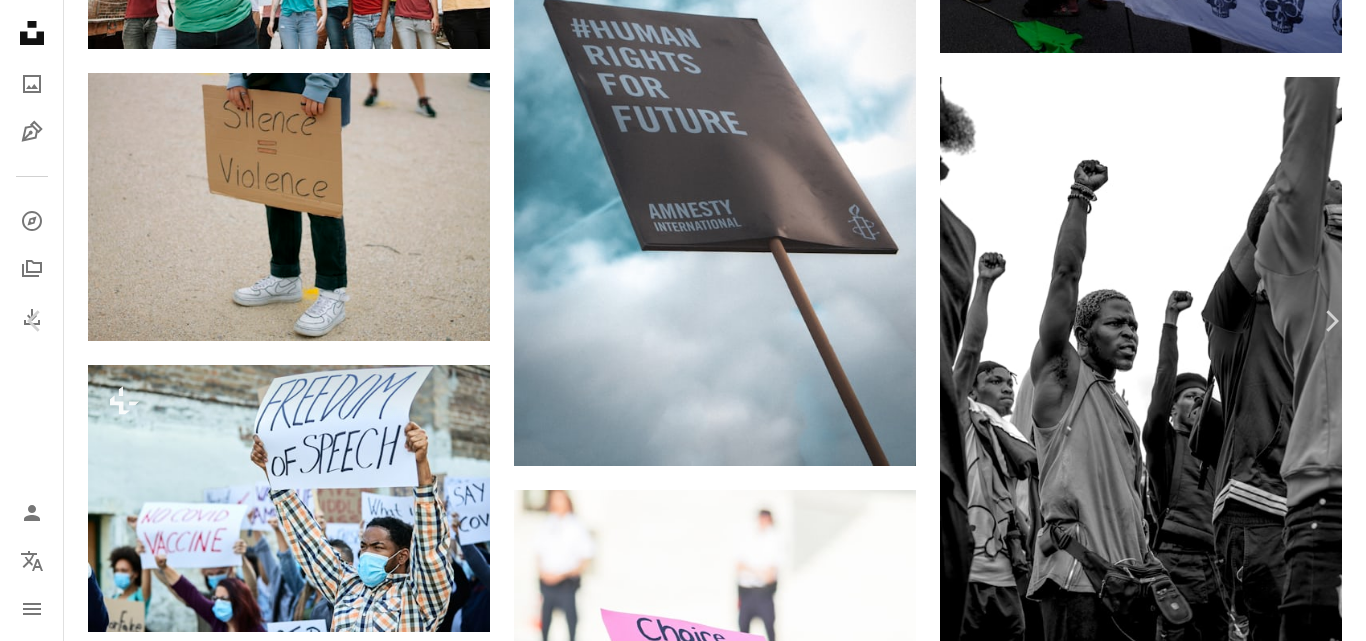 click on "**********" at bounding box center (683, 1833) 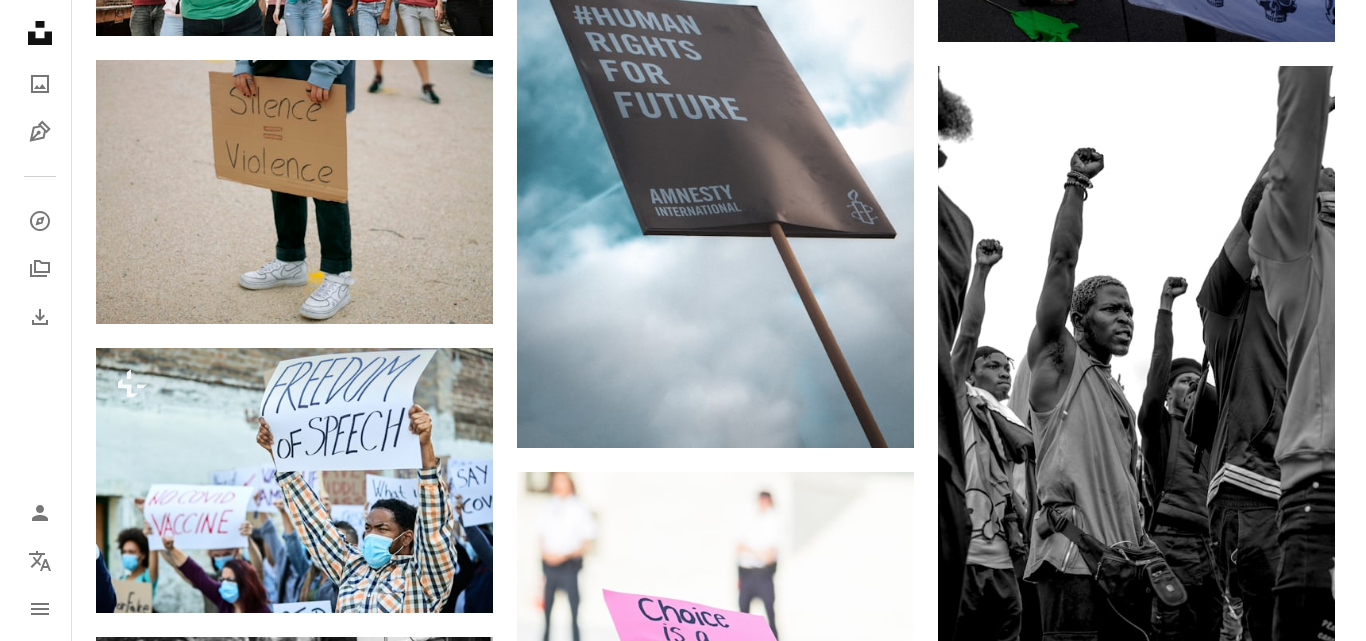 scroll, scrollTop: 1527, scrollLeft: 0, axis: vertical 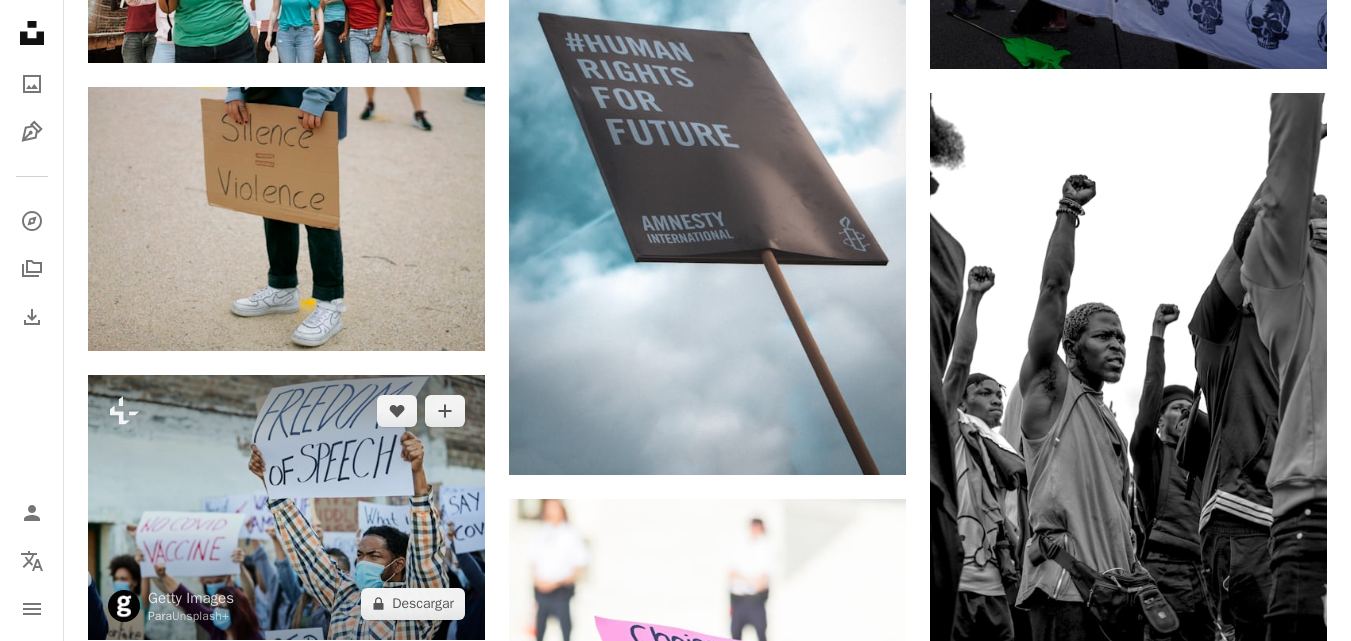 click at bounding box center (286, 507) 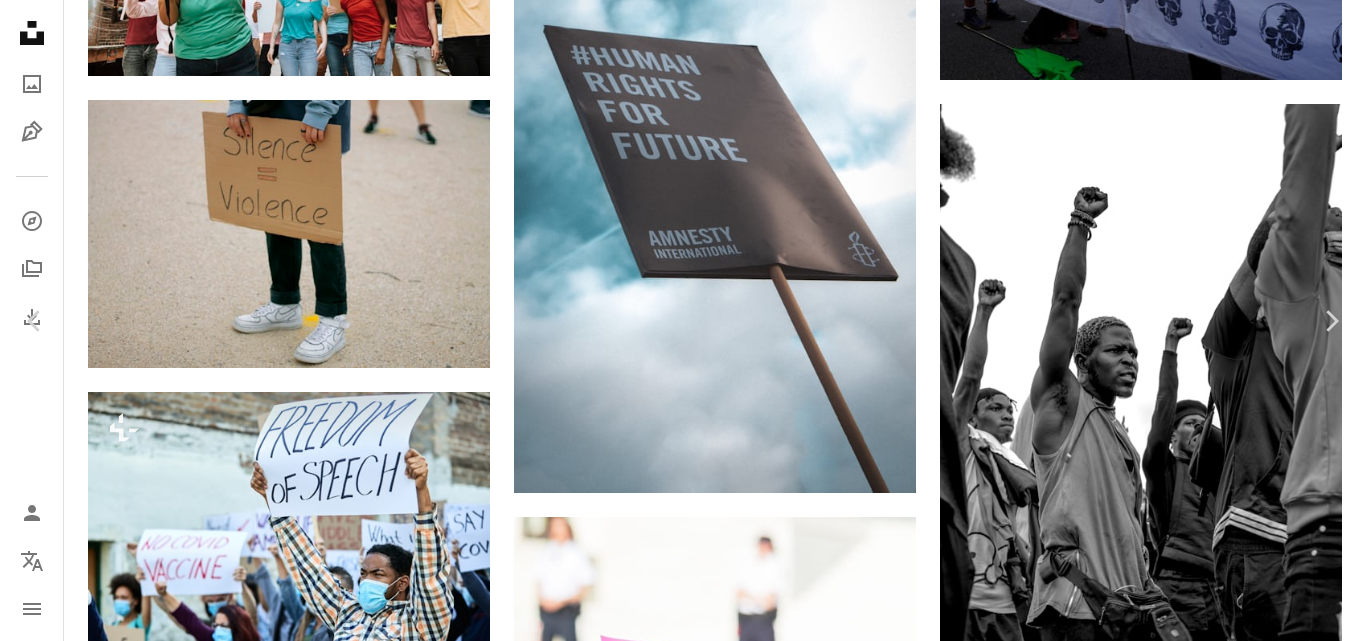 scroll, scrollTop: 0, scrollLeft: 0, axis: both 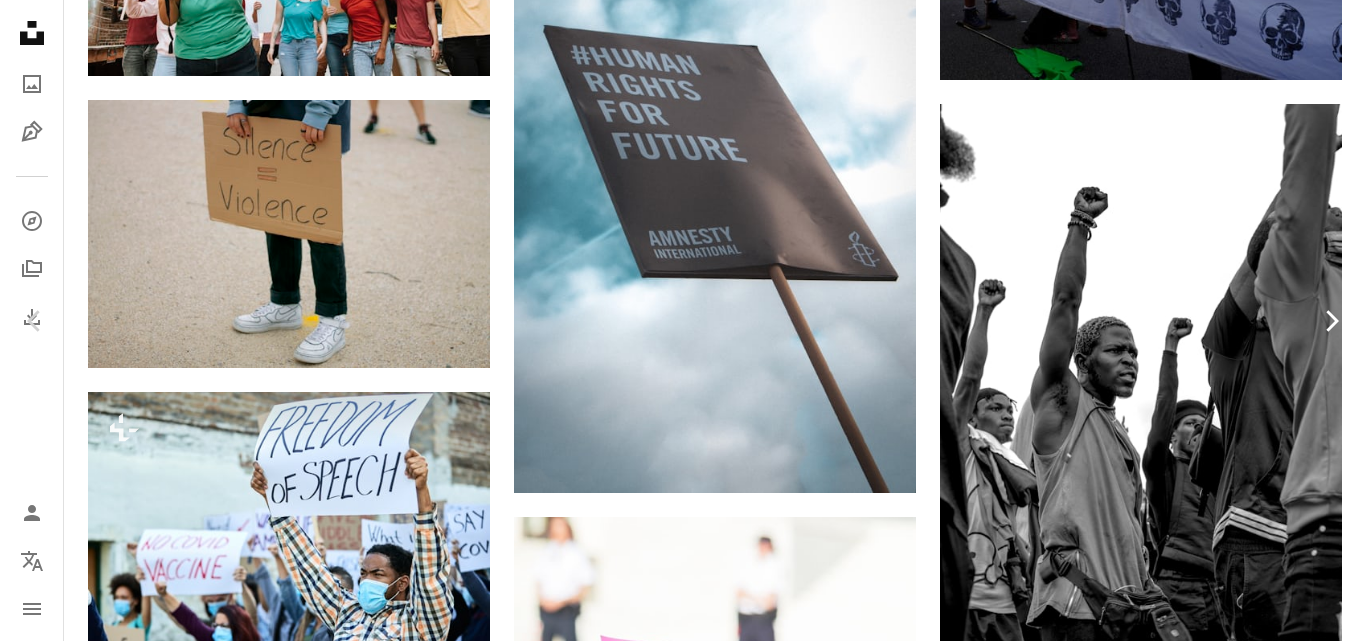 click on "Chevron right" at bounding box center (1331, 321) 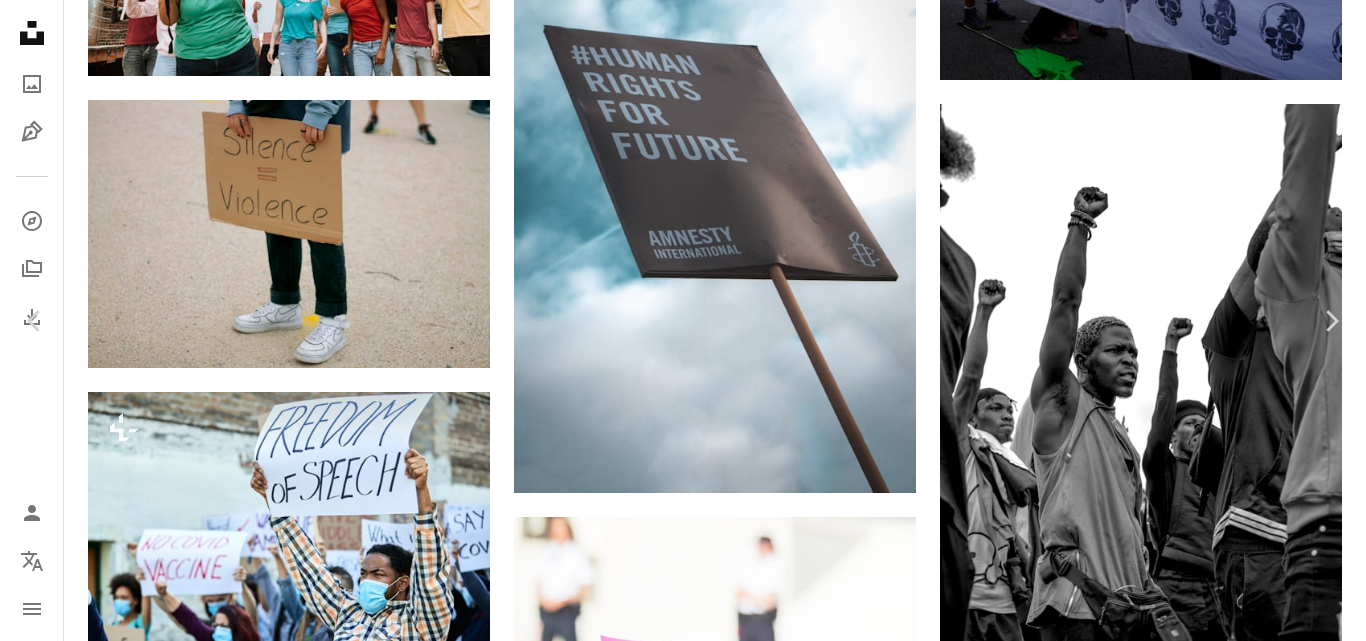 scroll, scrollTop: 0, scrollLeft: 0, axis: both 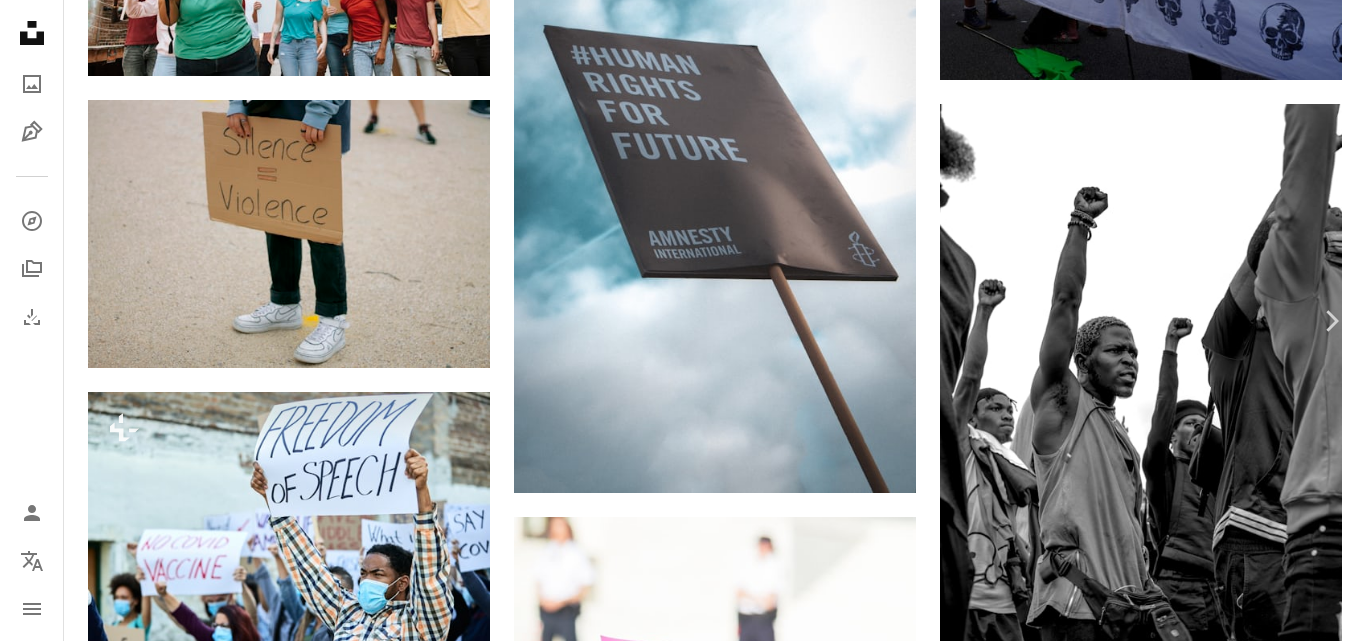 click 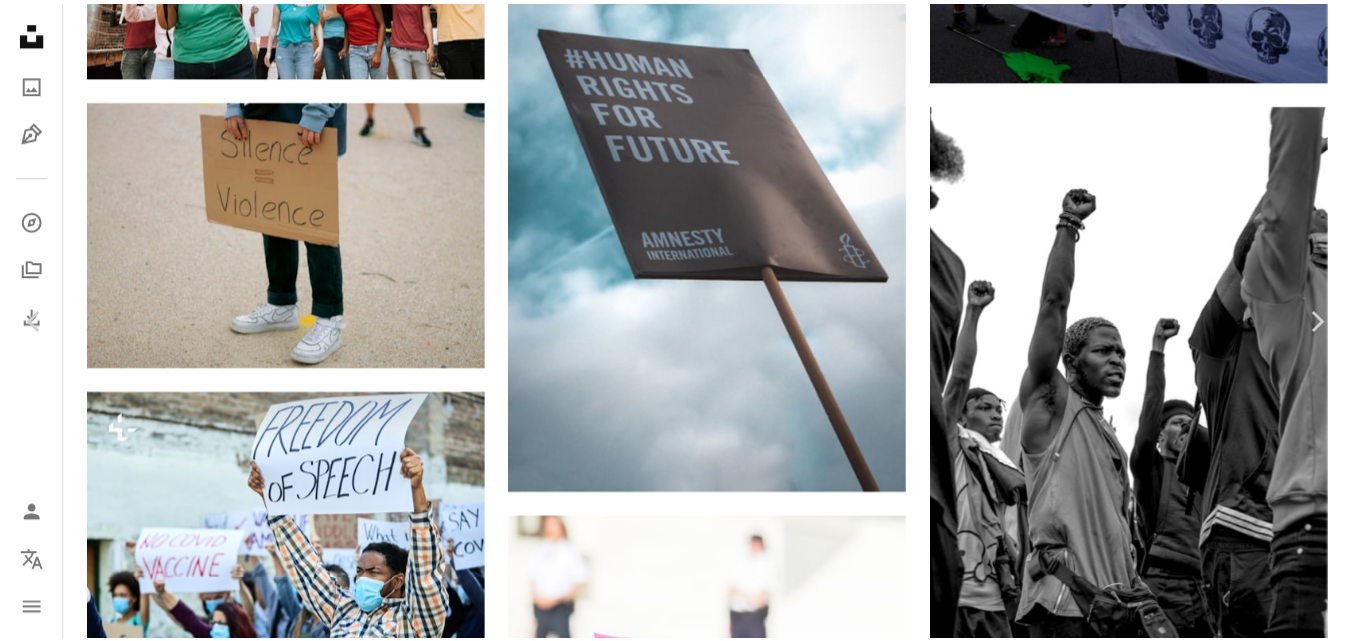scroll, scrollTop: 17, scrollLeft: 0, axis: vertical 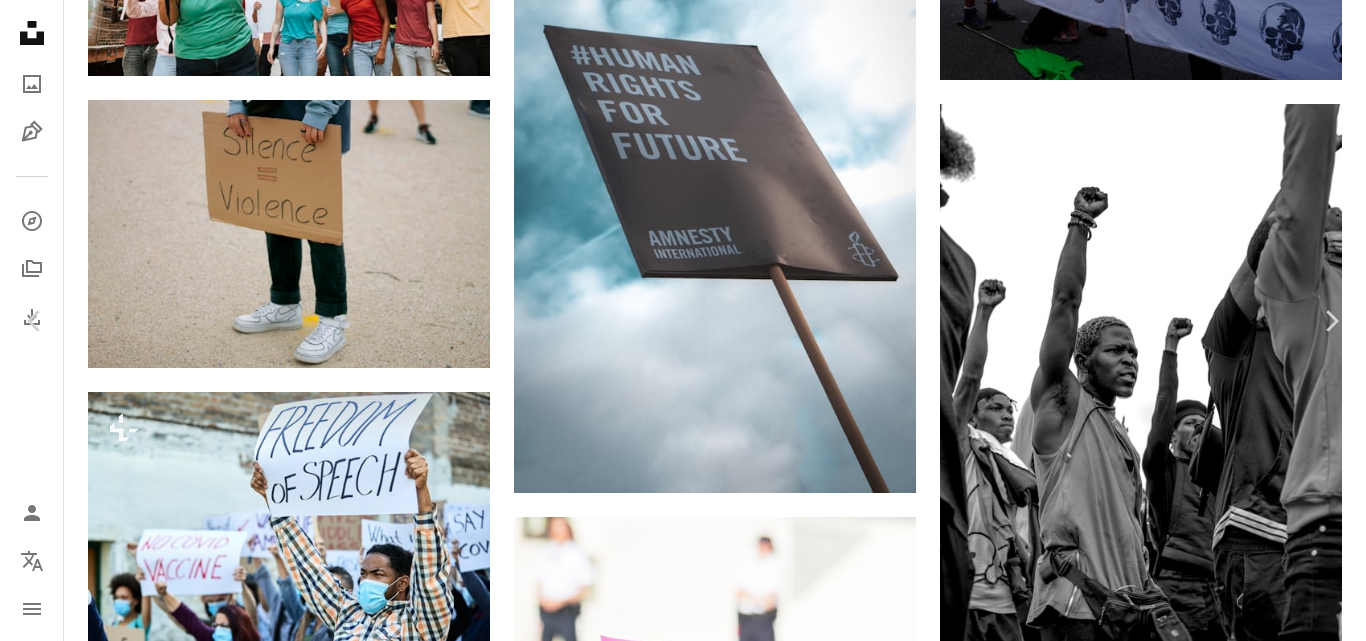drag, startPoint x: 856, startPoint y: 354, endPoint x: 1166, endPoint y: 26, distance: 451.31363 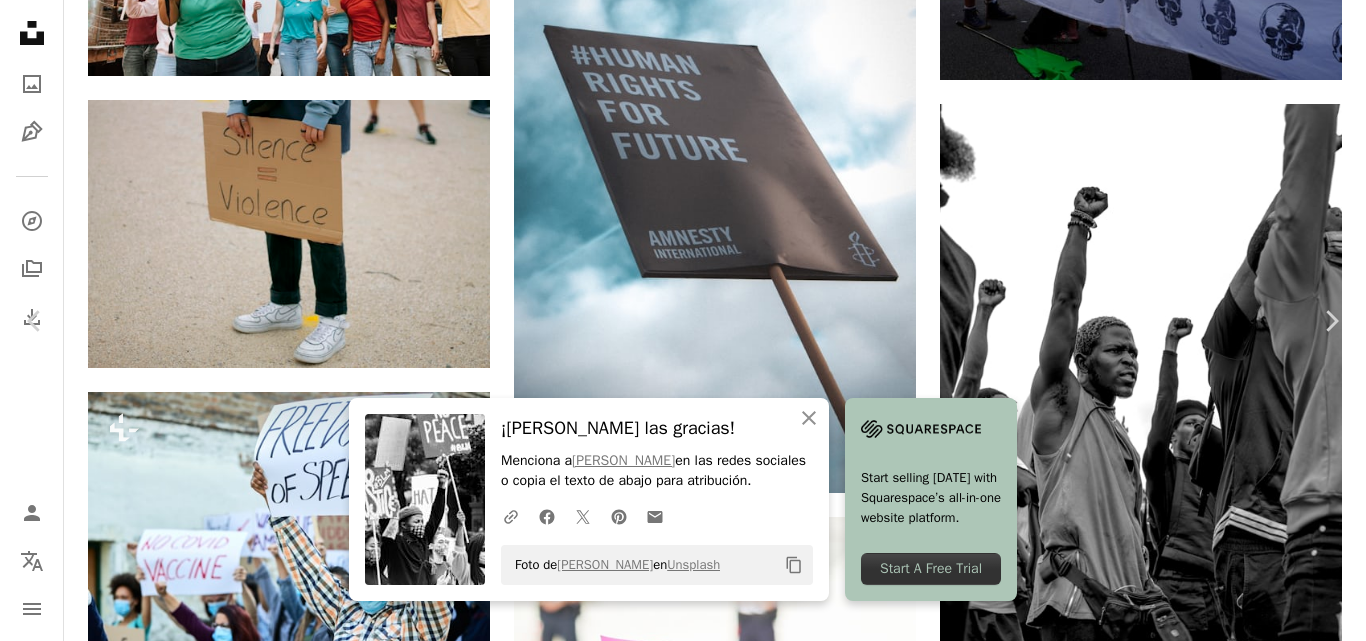 click on "An X shape Chevron left Chevron right An X shape Cerrar ¡Dale las gracias! Menciona a  [PERSON_NAME]  en las redes sociales o copia el texto de abajo para atribución. A URL sharing icon (chains) Facebook icon X (formerly Twitter) icon Pinterest icon An envelope Foto de  [PERSON_NAME]  en  Unsplash
Copy content Start selling [DATE] with Squarespace’s all-in-one website platform. Start A Free Trial [PERSON_NAME] jonathanmuriu A heart A plus sign Descargar gratis Chevron down Zoom in Visualizaciones 54.479 Descargas 252 A forward-right arrow Compartir Info icon Información More Actions Calendar outlined Publicado el  [DATE] Camera Canon, EOS Rebel T7i Safety Uso gratuito bajo la  Licencia Unsplash negro Humano gente cara muchedumbre protestar desfile Imágenes de dominio público Explora imágenes premium relacionadas en iStock  |  Ahorra un 20 % con el código UNSPLASH20 Ver más en iStock  ↗ Imágenes relacionadas A heart A plus sign [PERSON_NAME] Arrow pointing down A heart Para" at bounding box center [683, 5567] 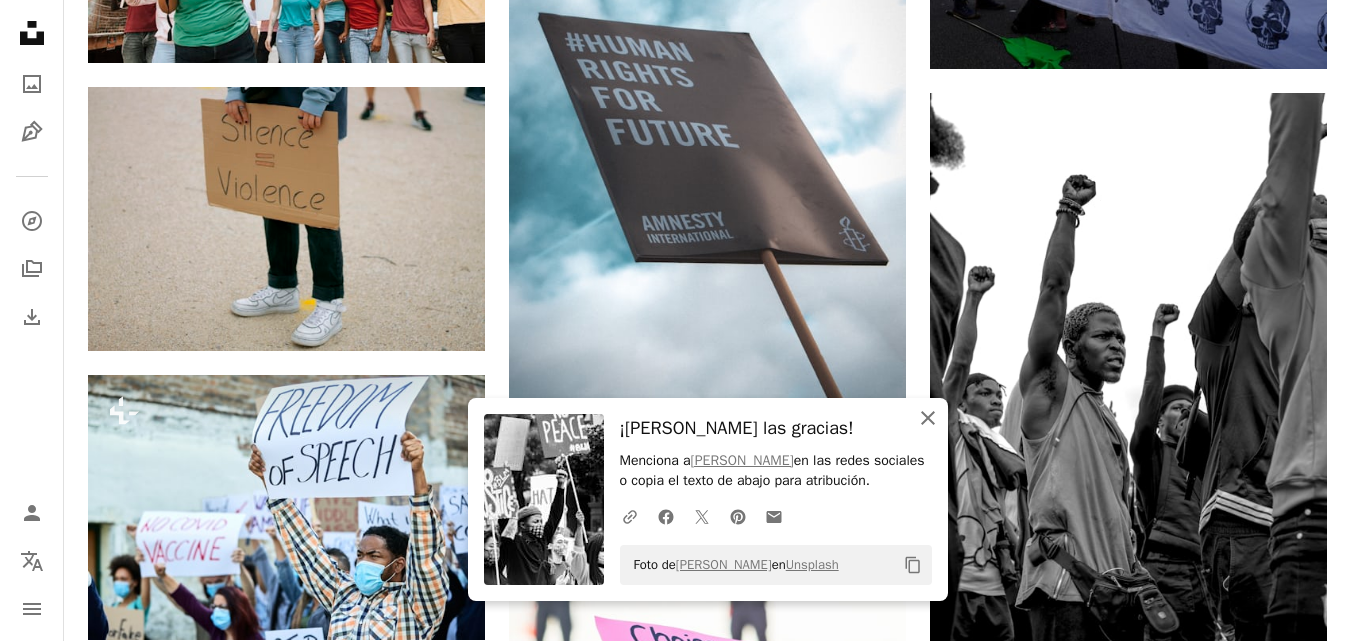 click on "An X shape" 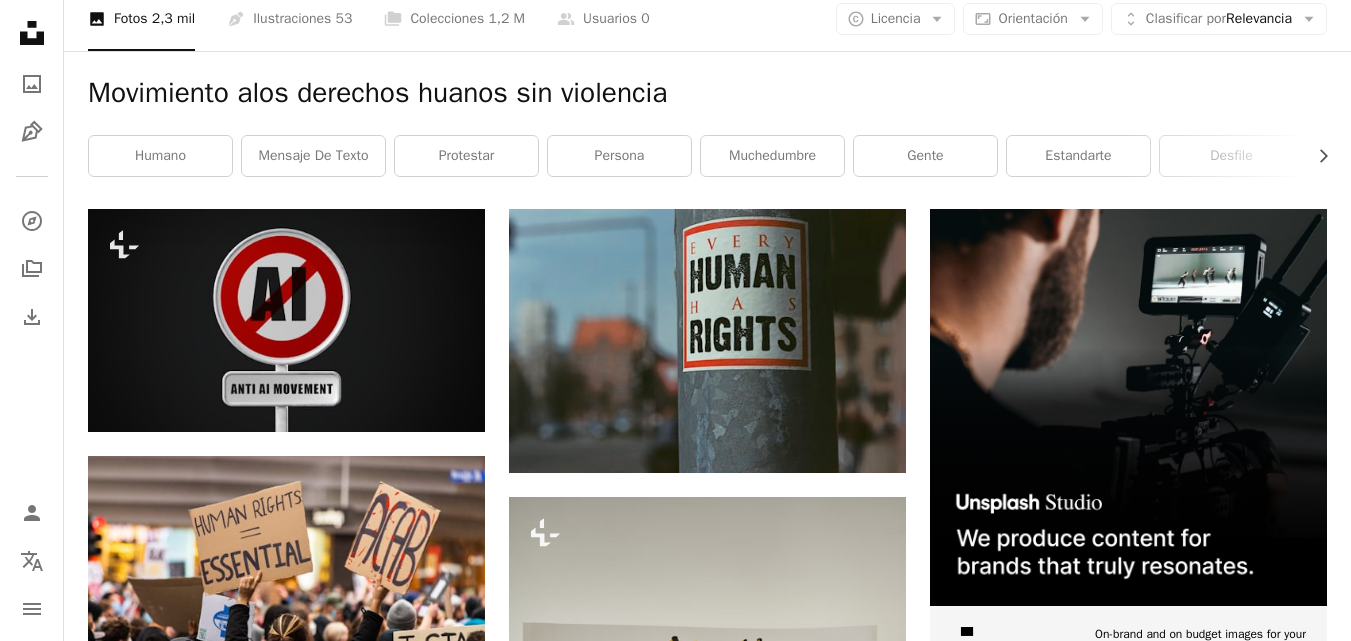 scroll, scrollTop: 0, scrollLeft: 0, axis: both 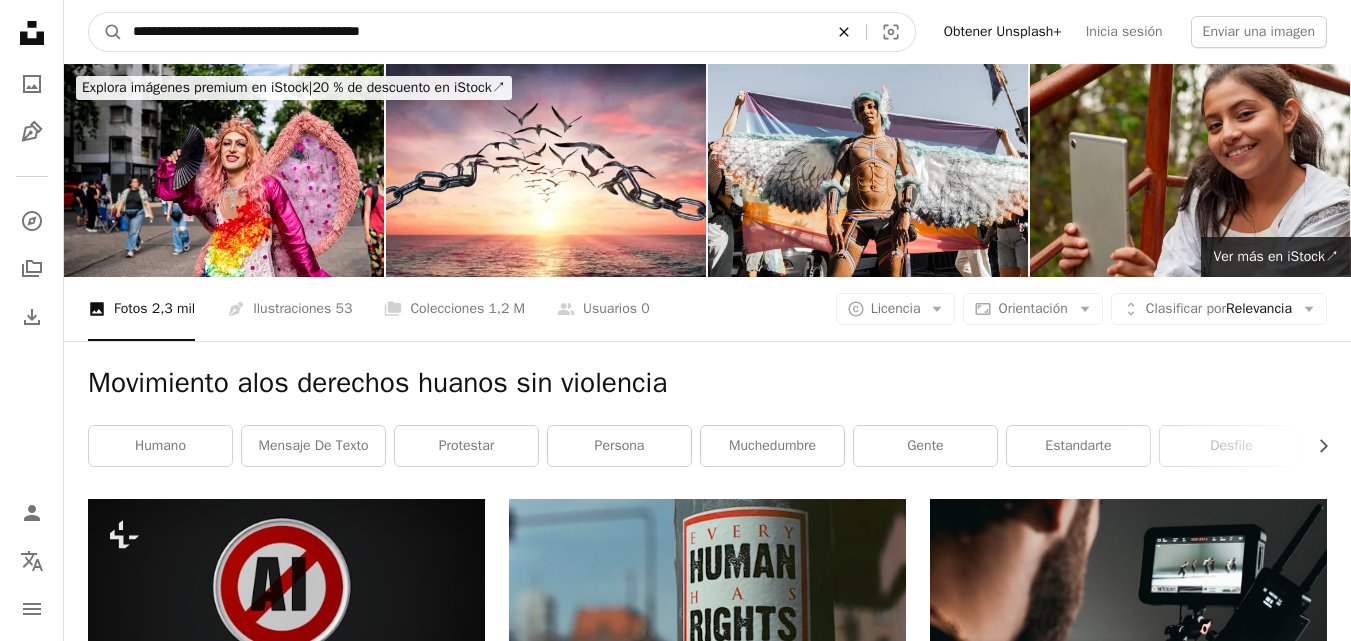 click on "An X shape" 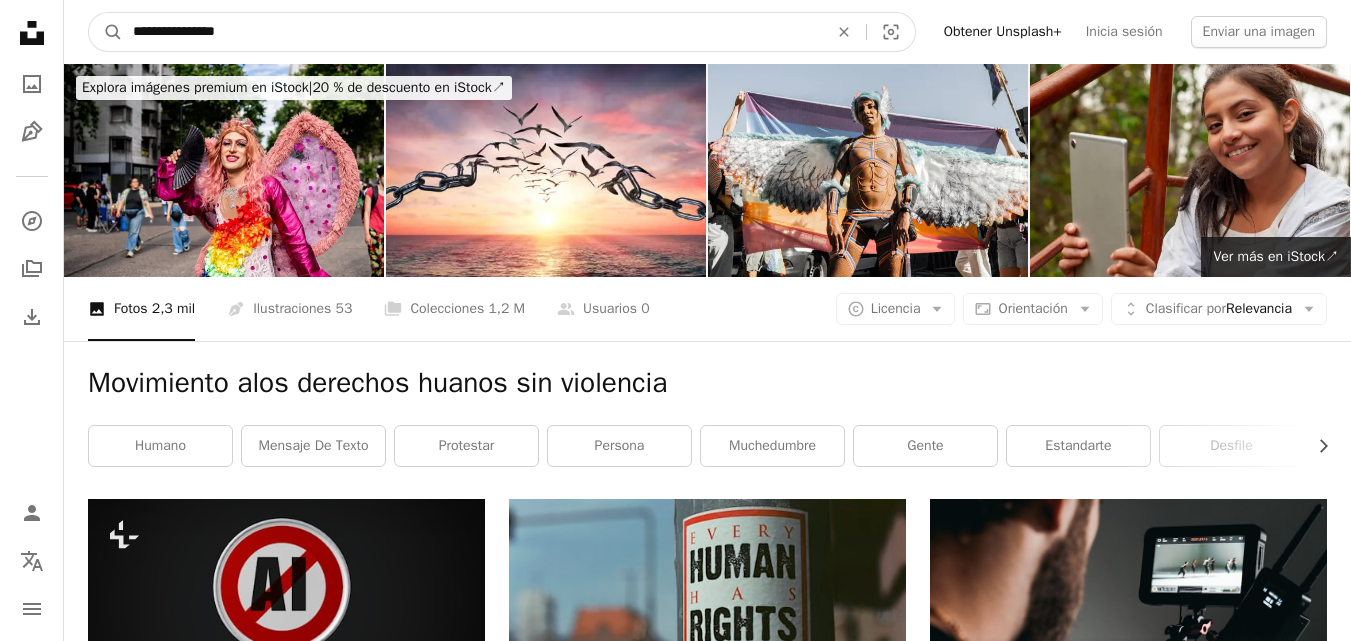 type on "**********" 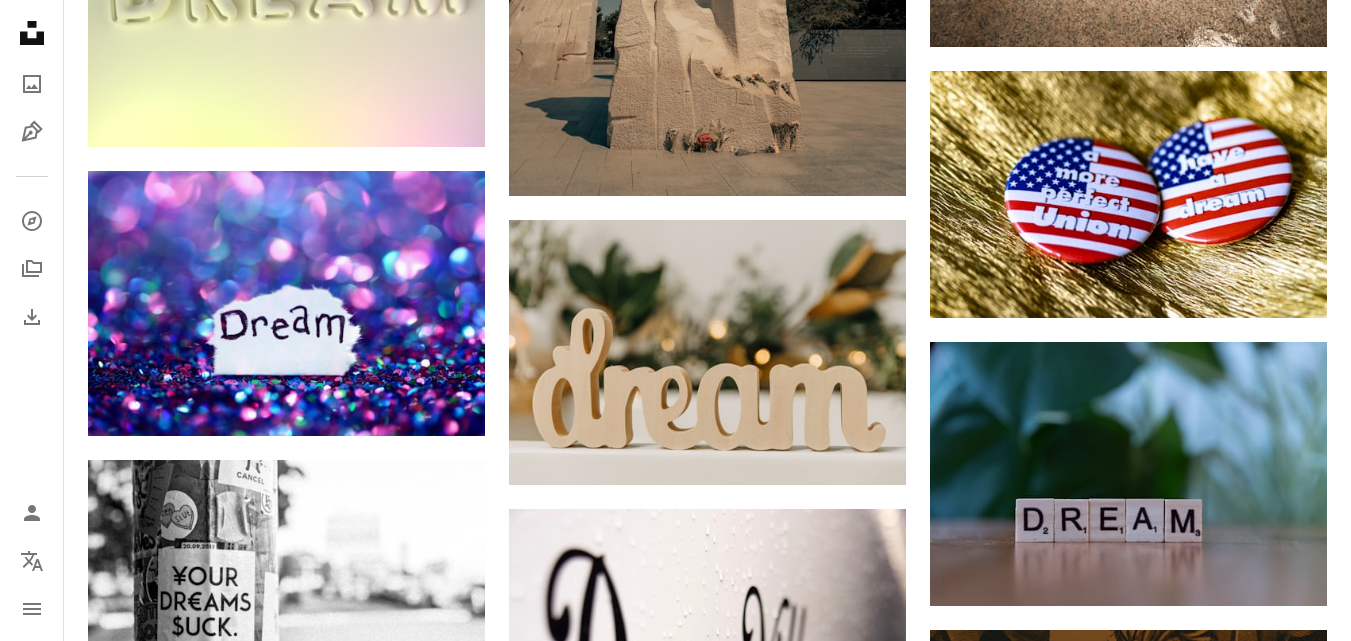 scroll, scrollTop: 1602, scrollLeft: 0, axis: vertical 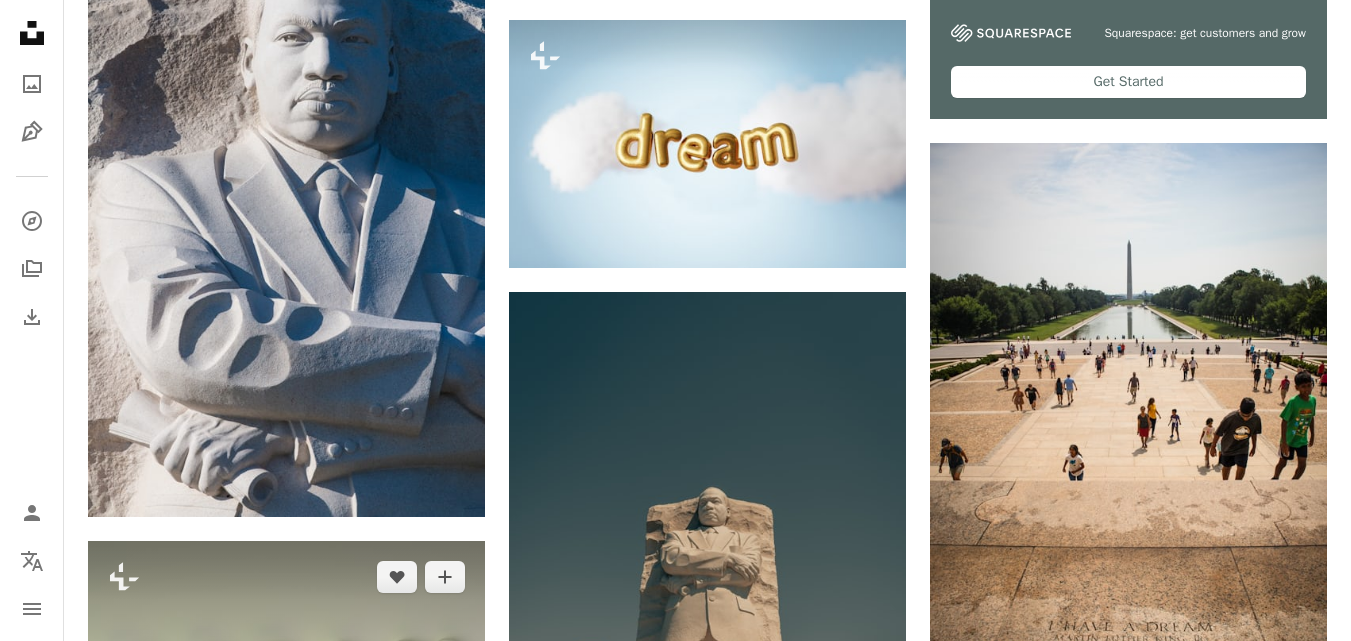 click at bounding box center (286, 690) 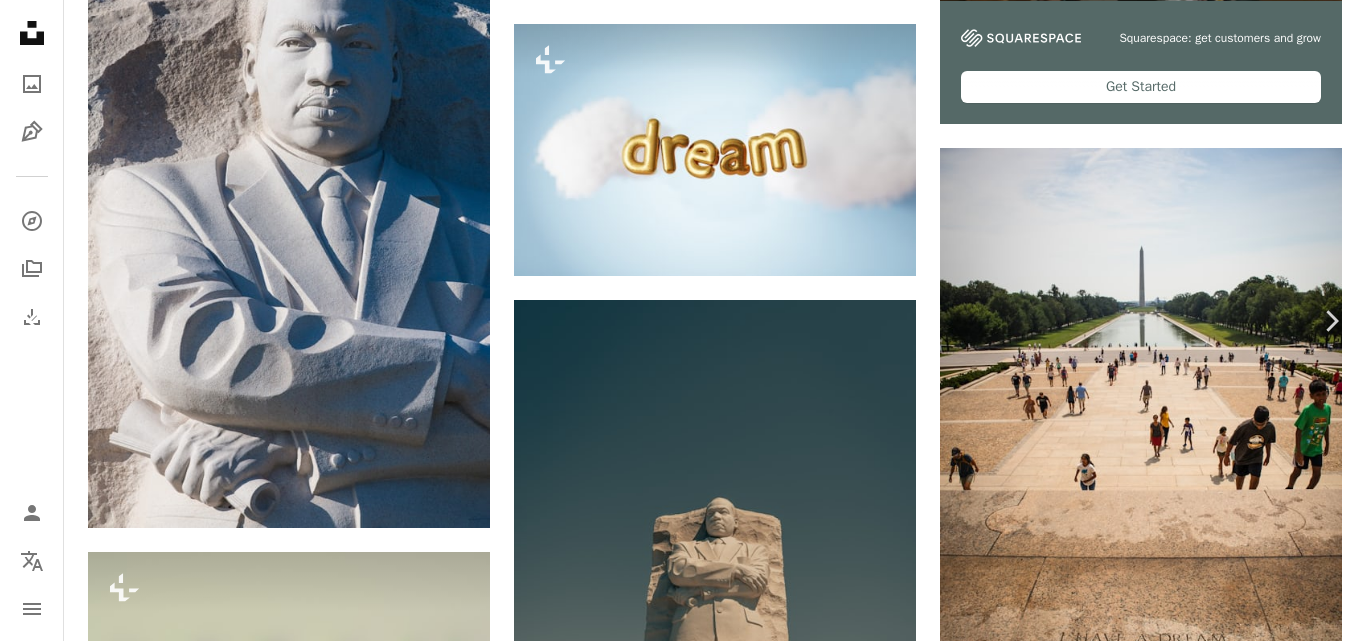 click on "Chevron left" 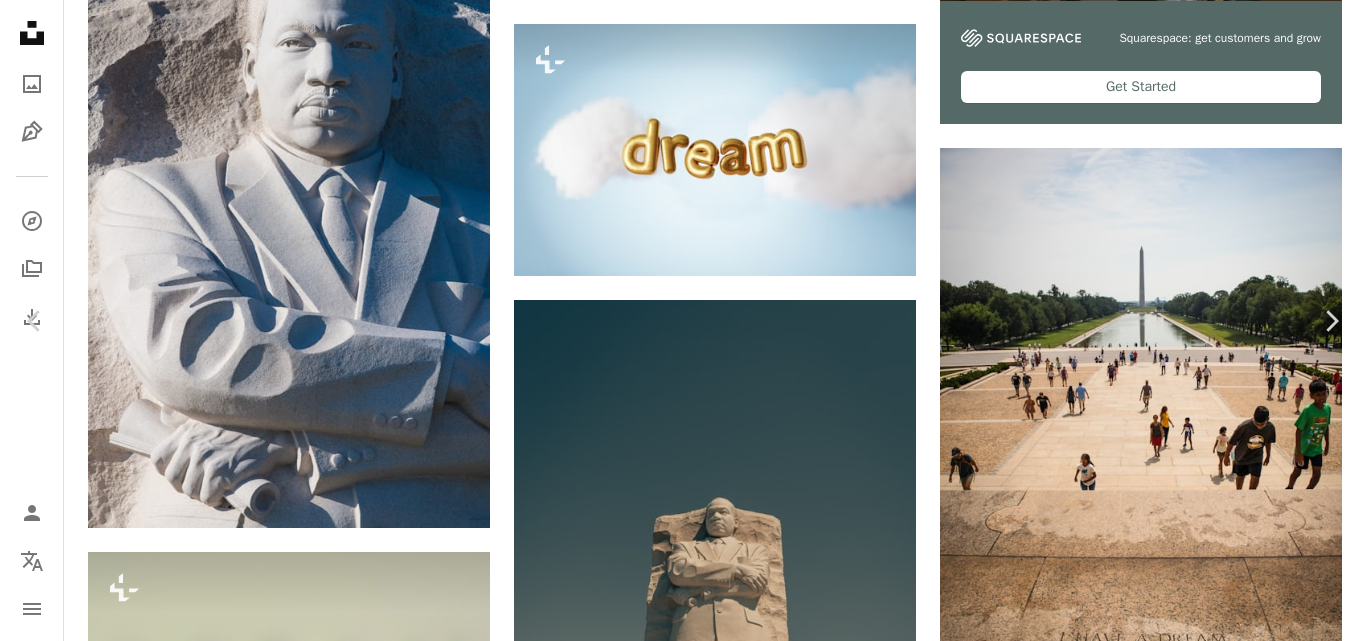 click on "Descargar gratis" at bounding box center (1160, 3446) 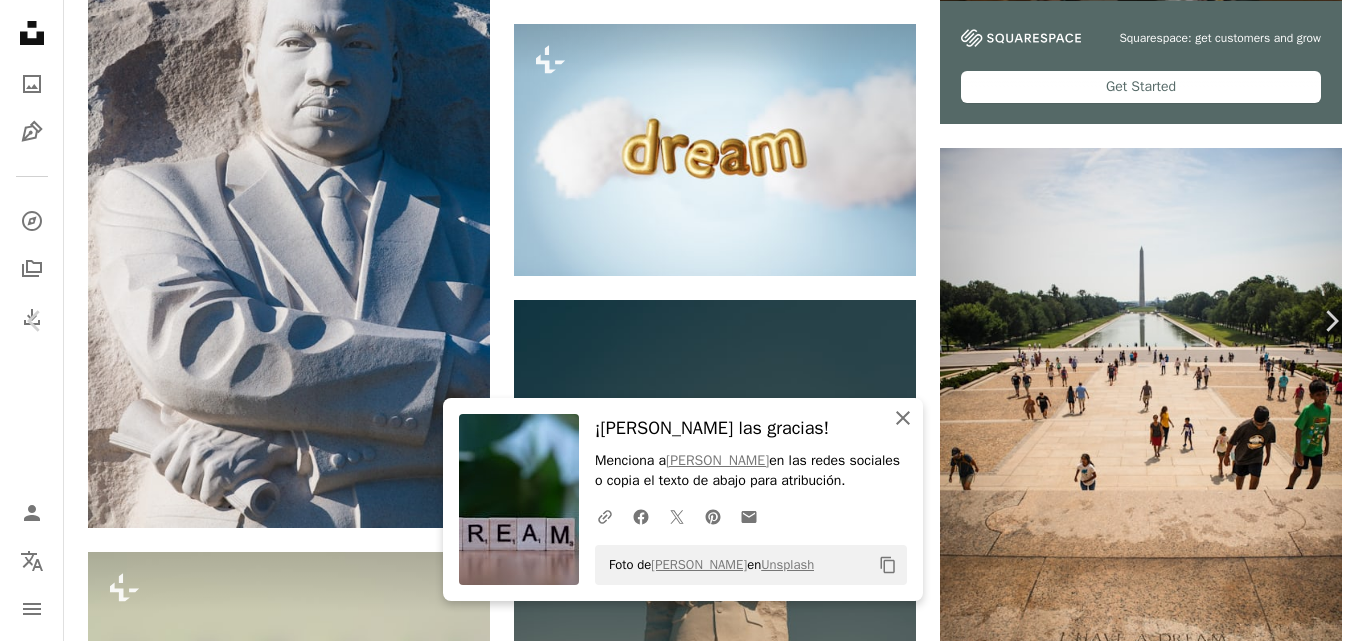 click on "An X shape" 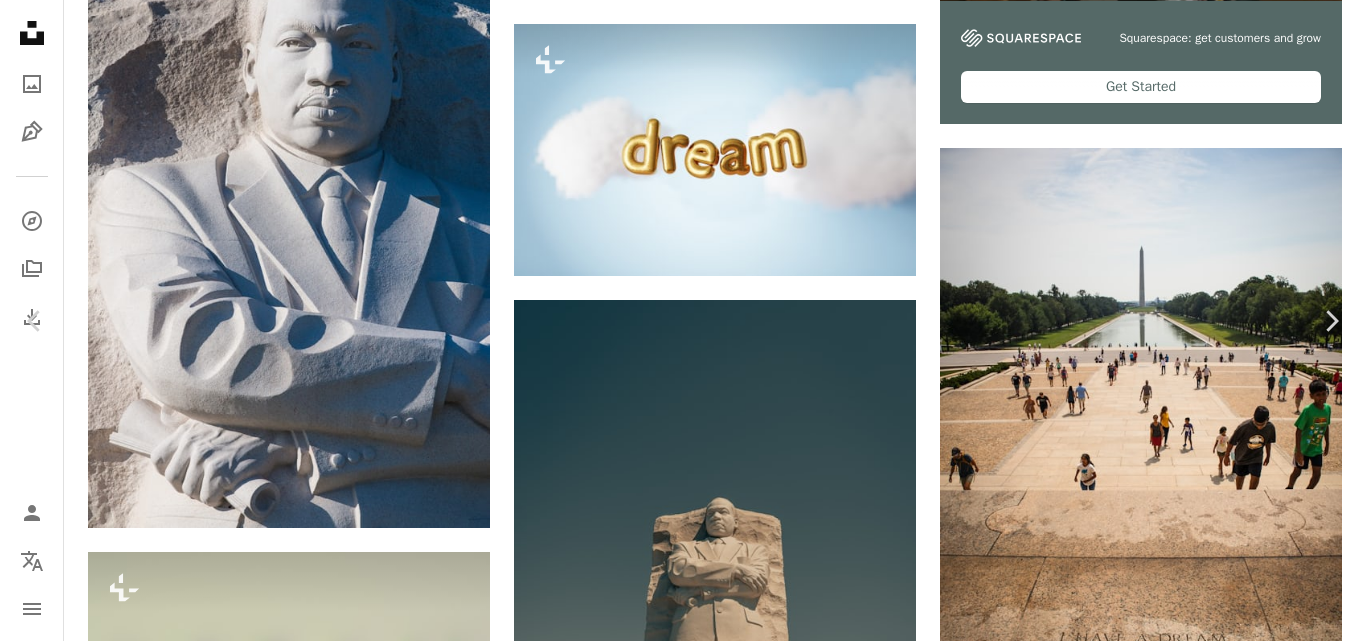click on "An X shape" at bounding box center (20, 20) 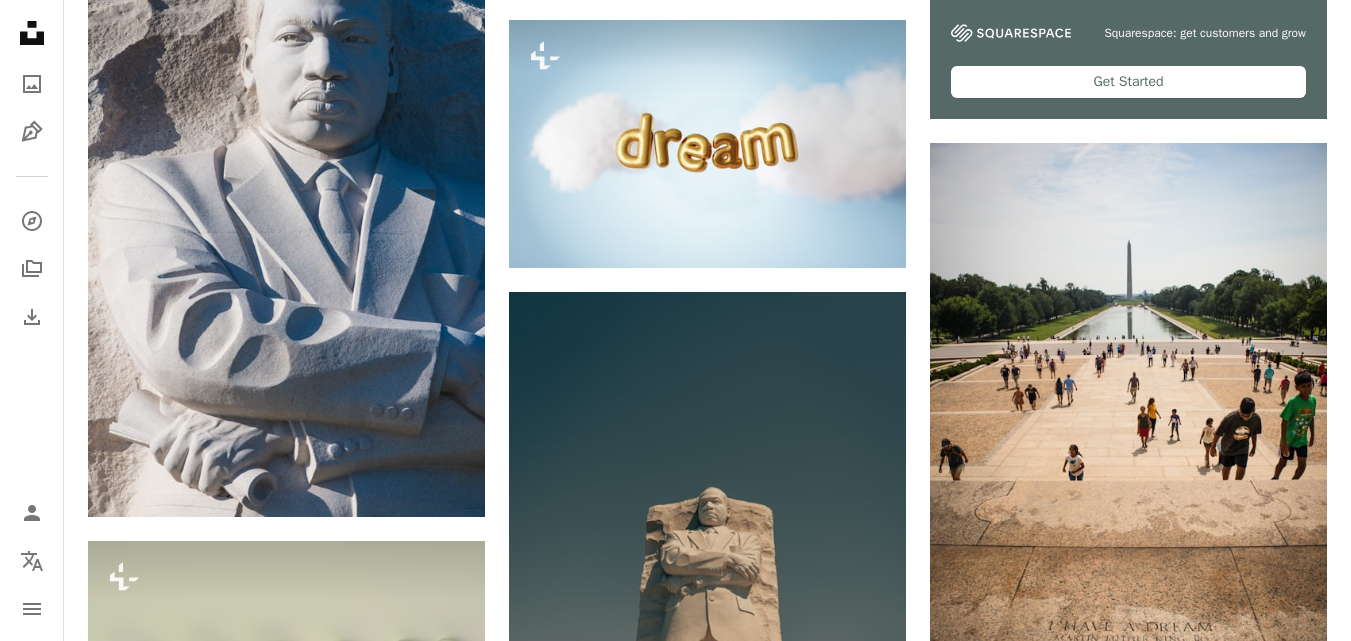 scroll, scrollTop: 340, scrollLeft: 0, axis: vertical 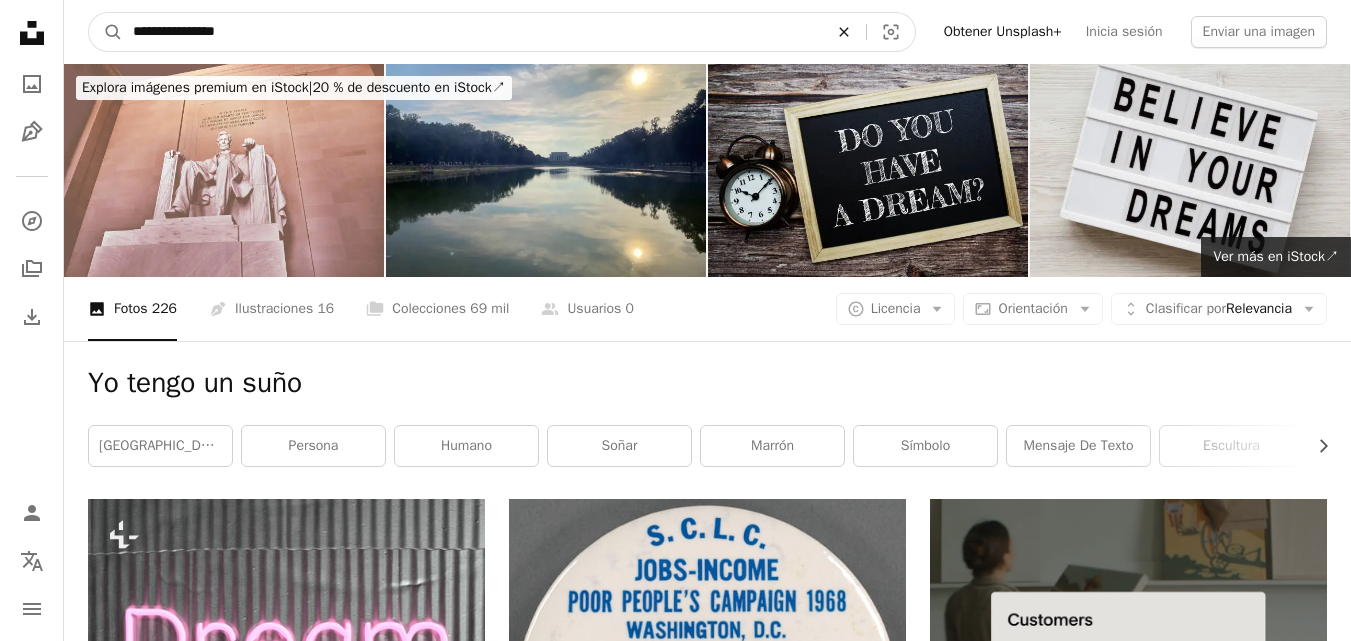 click 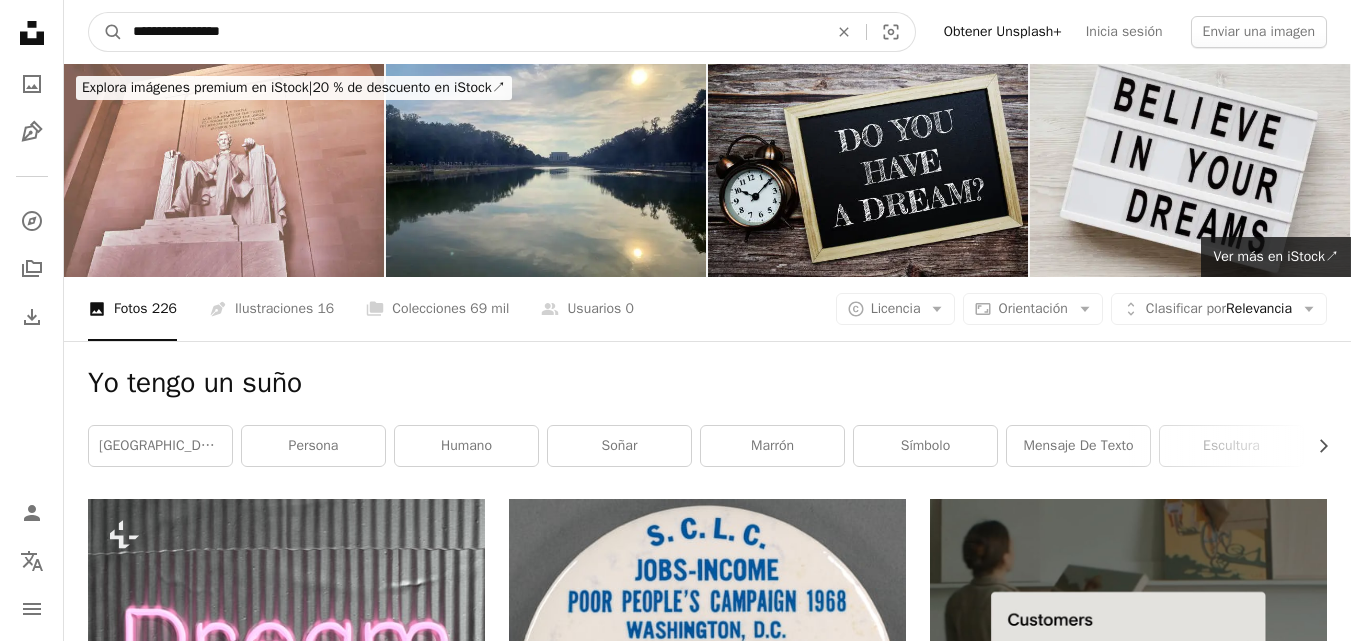 type on "**********" 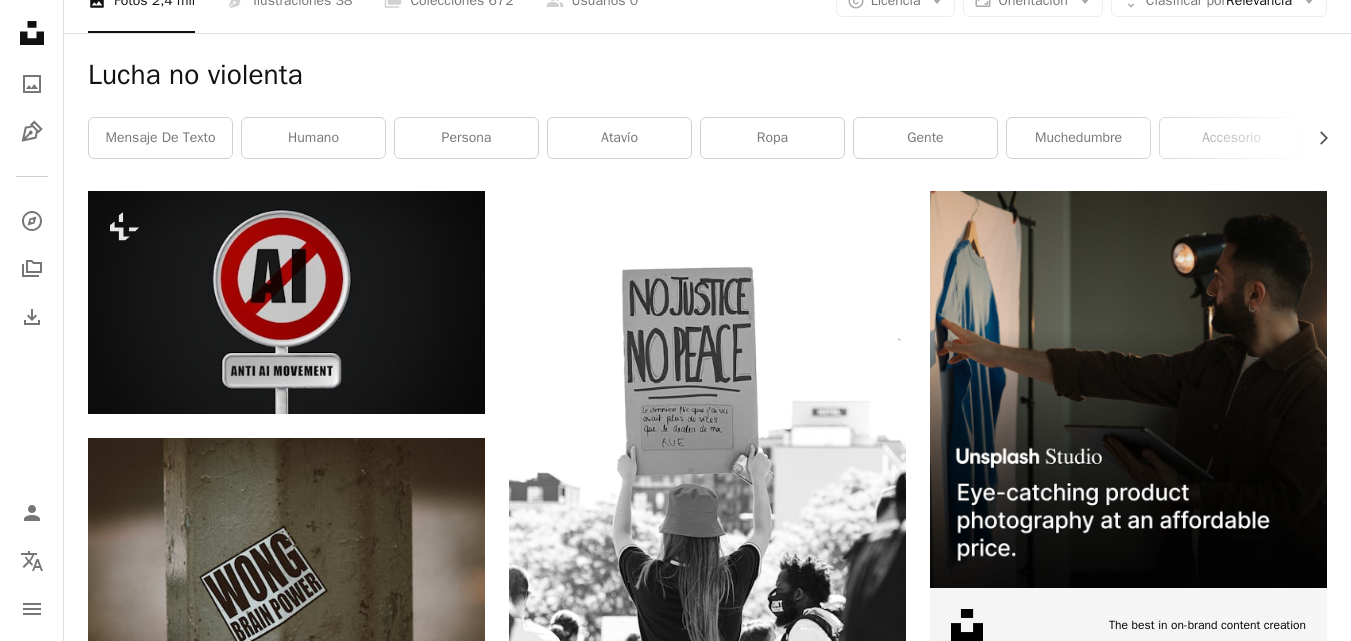 scroll, scrollTop: 296, scrollLeft: 0, axis: vertical 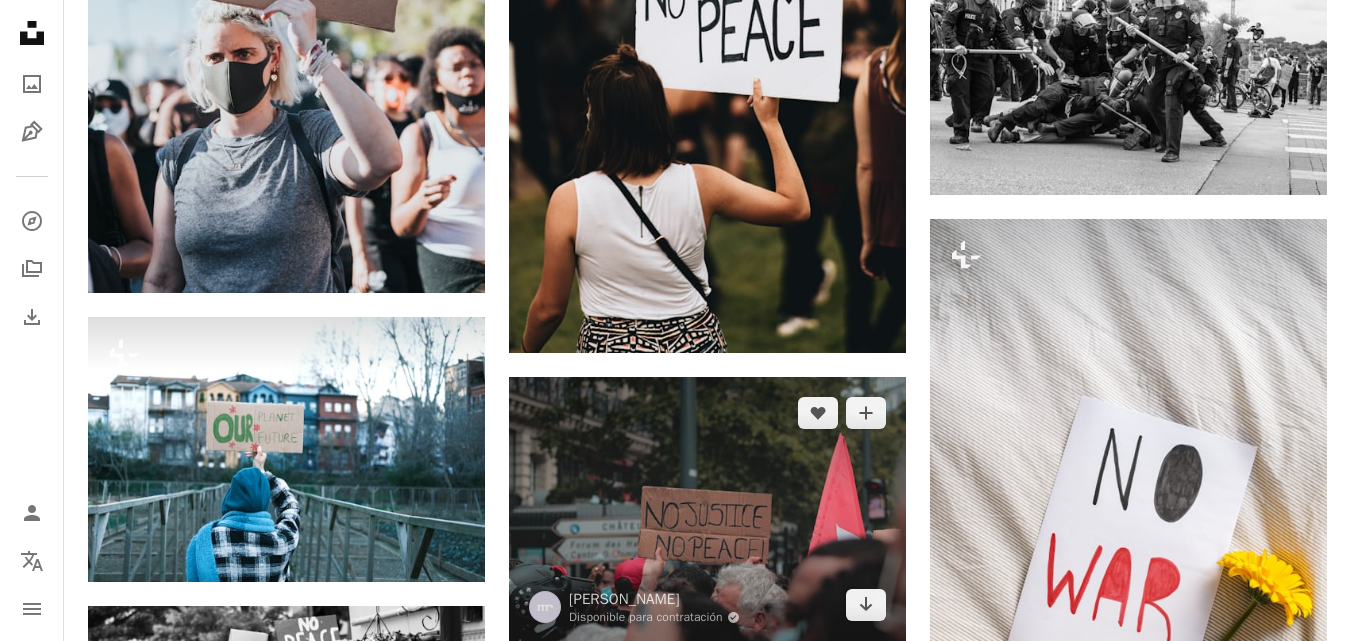 click at bounding box center [707, 509] 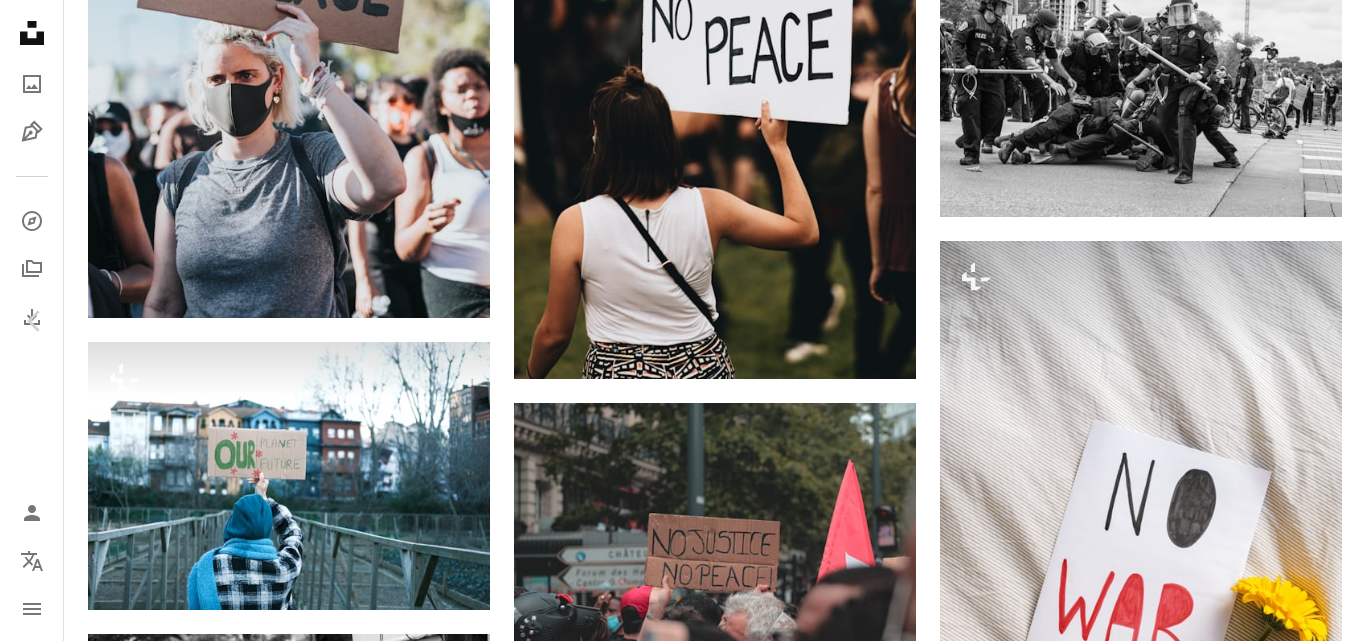click on "Descargar gratis" at bounding box center (1160, 5210) 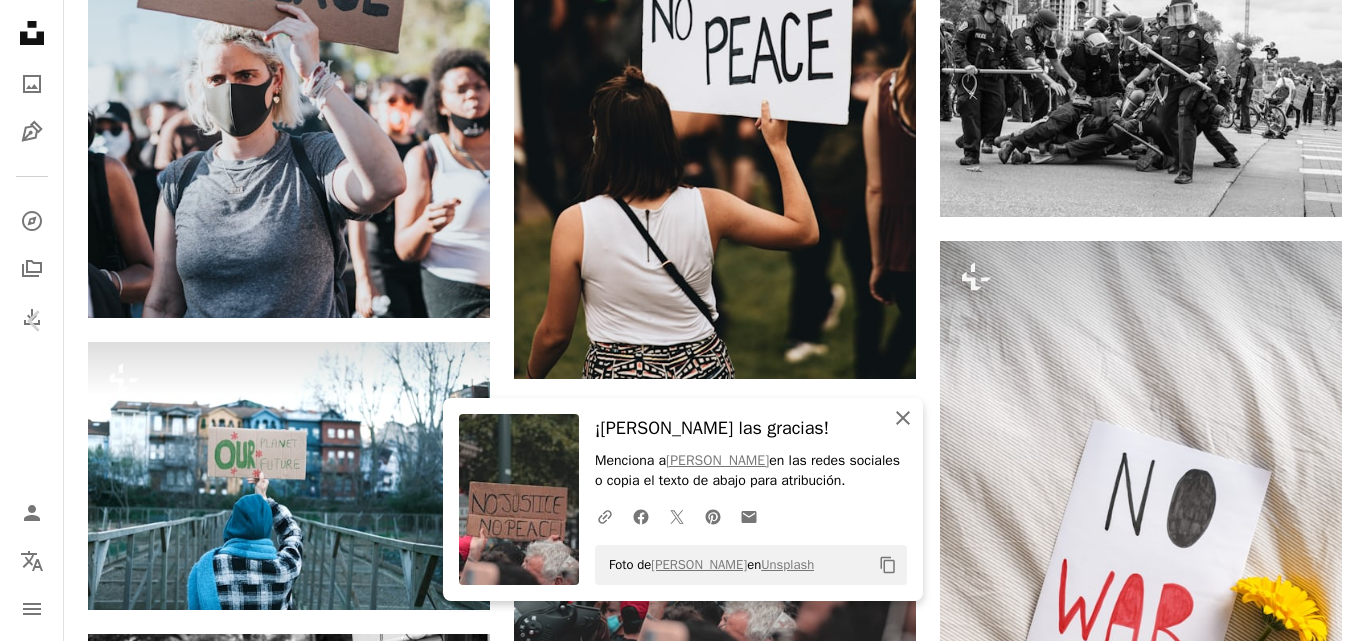 click 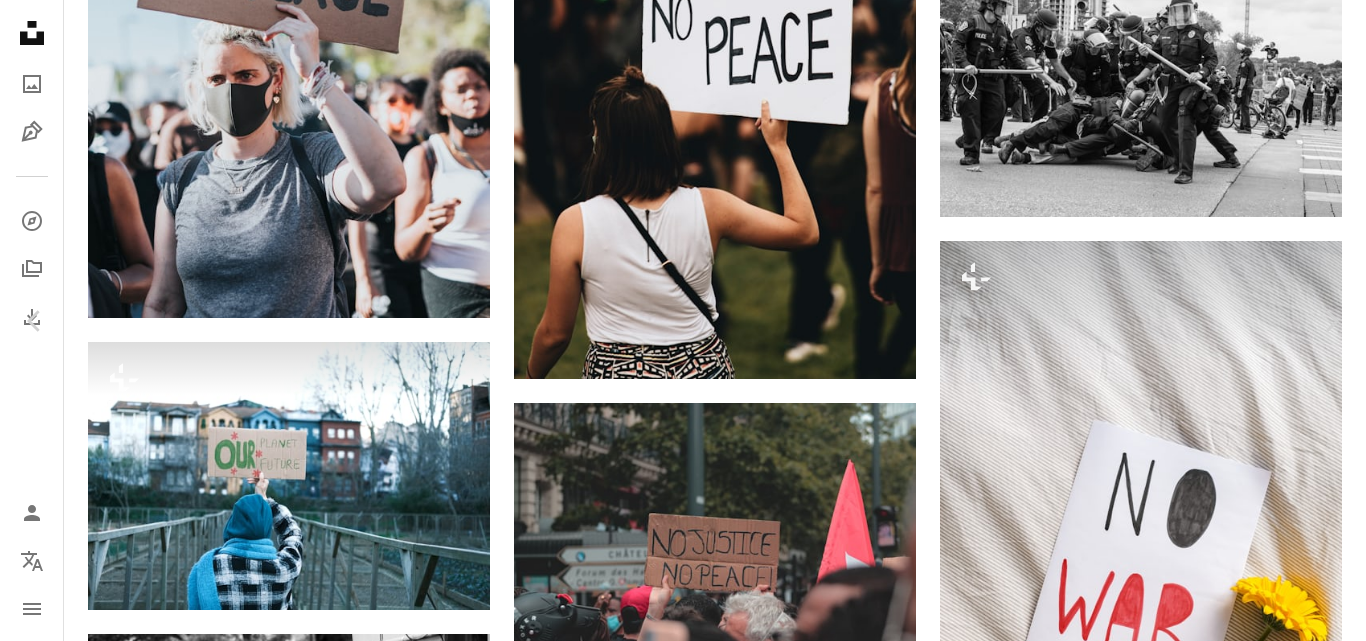click on "An X shape" at bounding box center [20, 20] 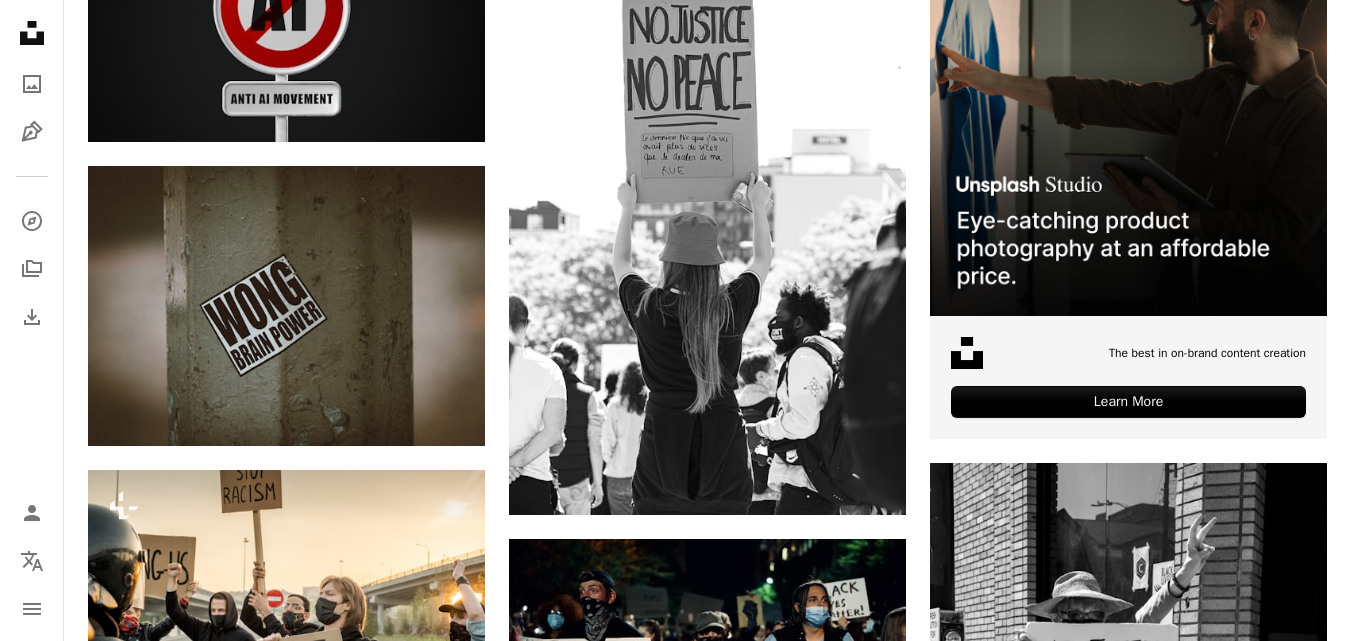 scroll, scrollTop: 20, scrollLeft: 0, axis: vertical 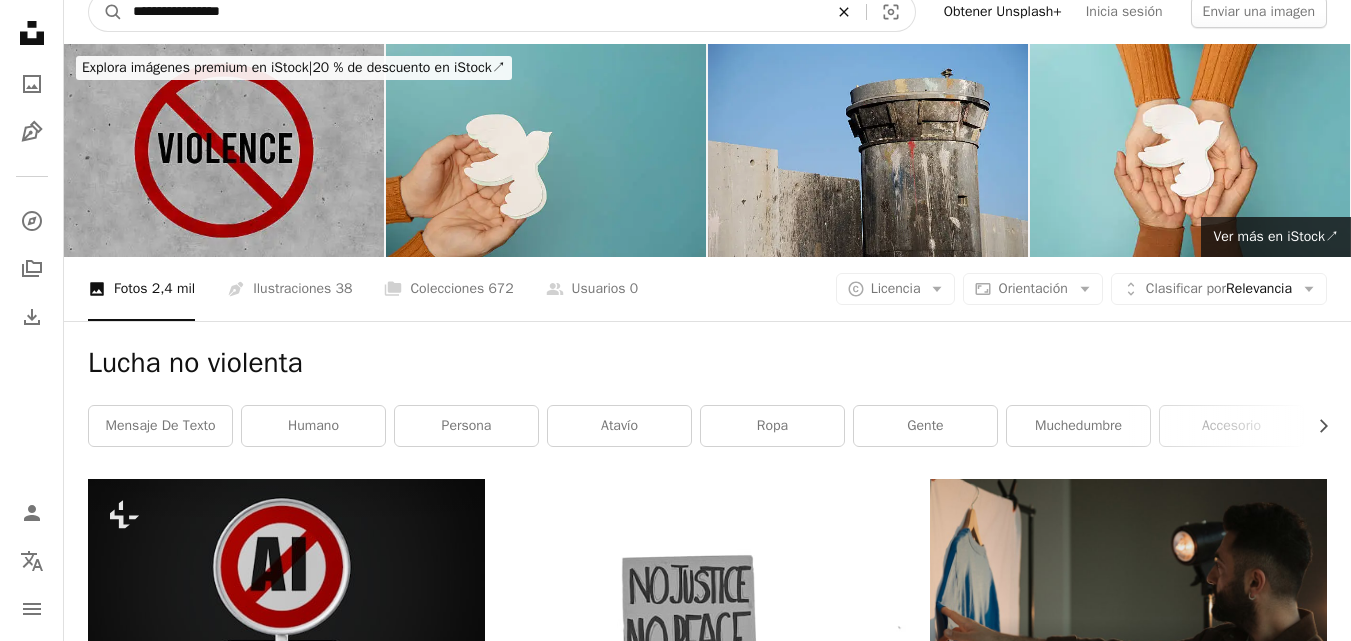 click on "An X shape" 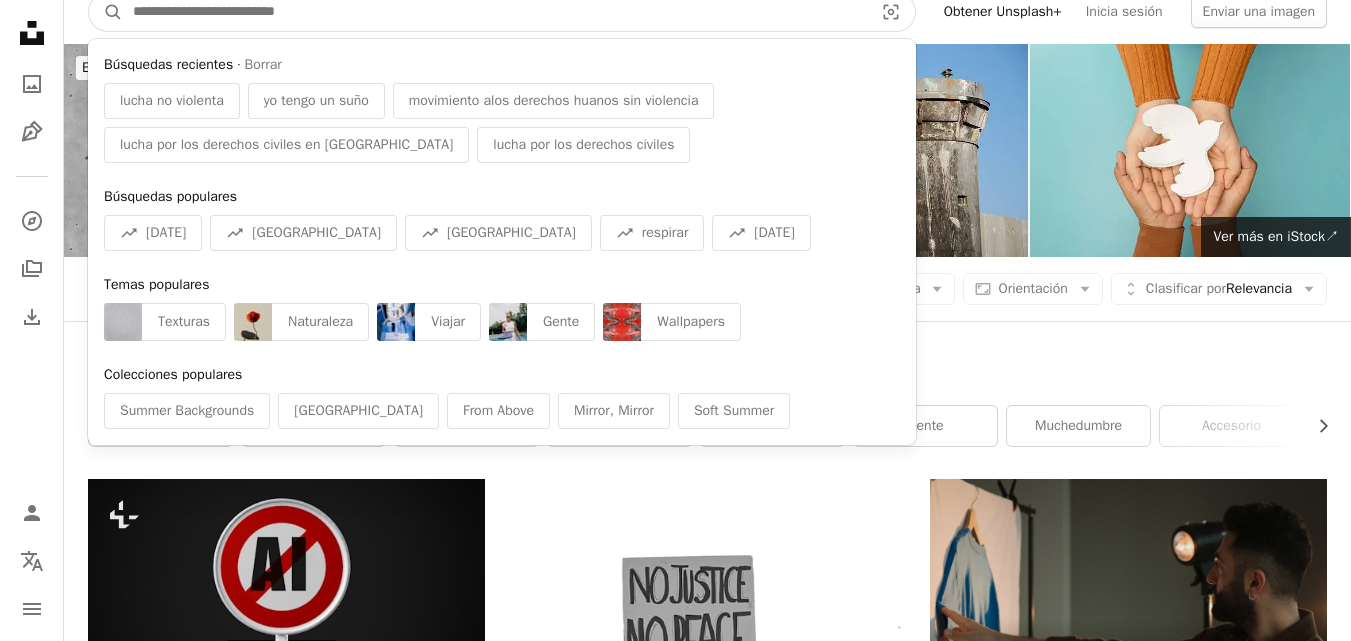scroll, scrollTop: 13, scrollLeft: 0, axis: vertical 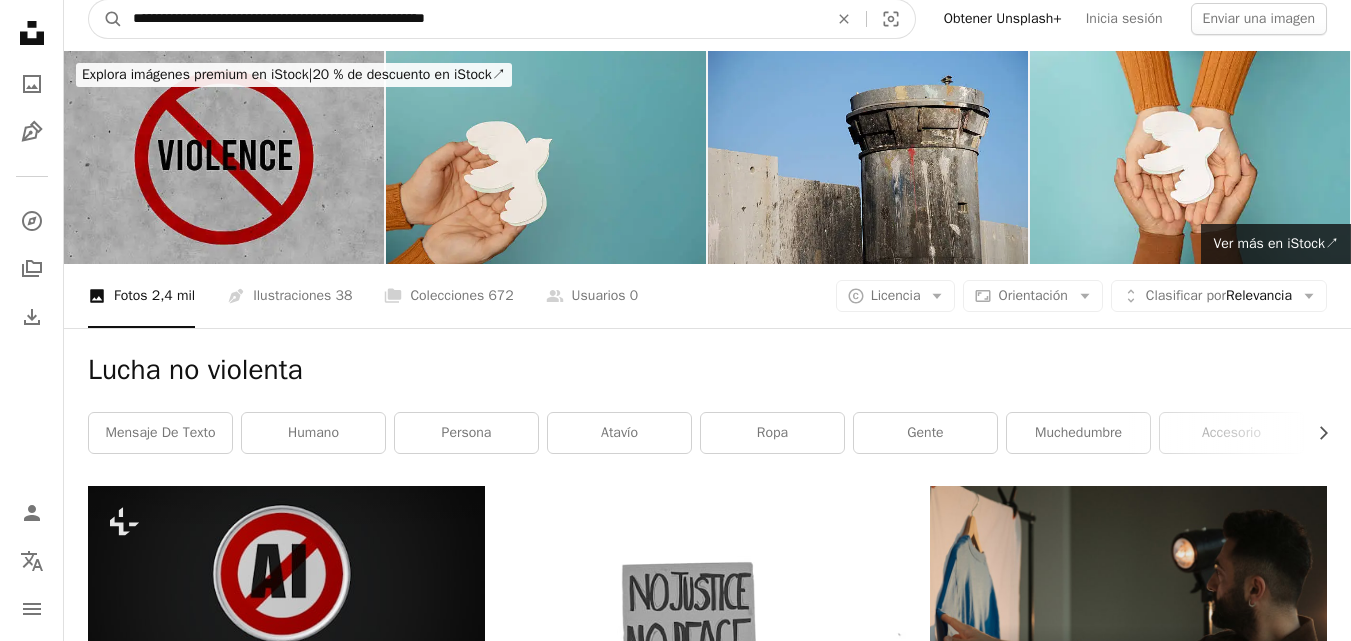 type on "**********" 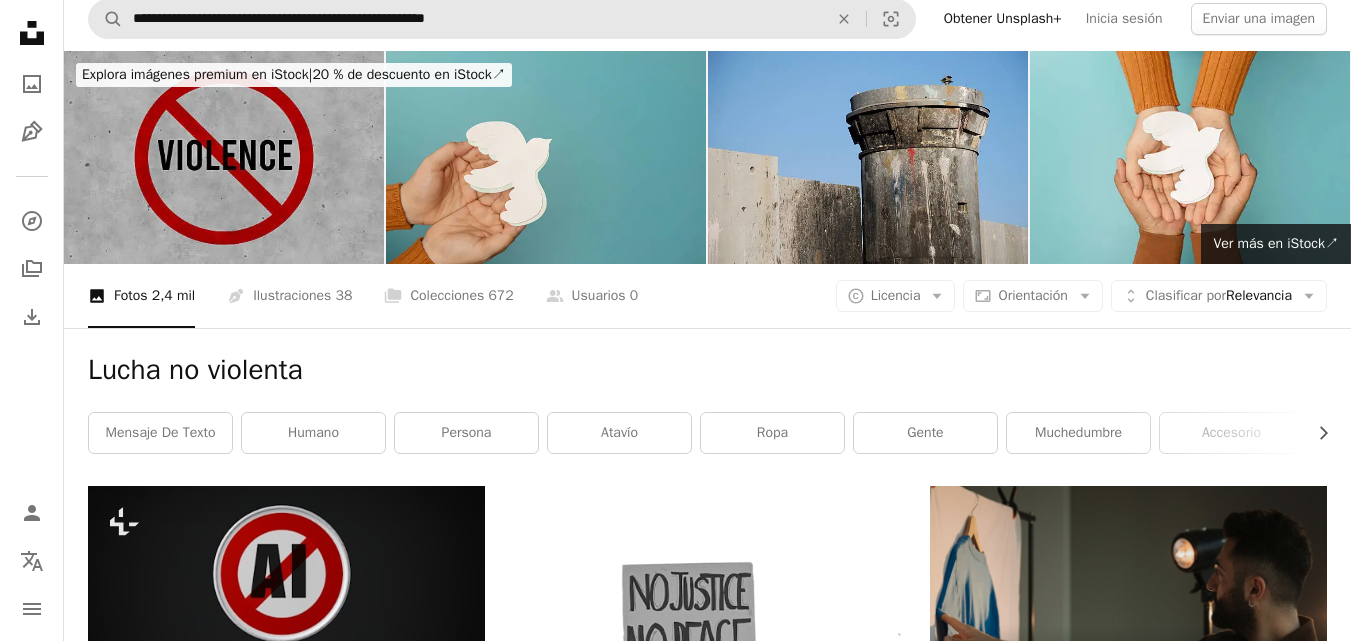 scroll, scrollTop: 0, scrollLeft: 0, axis: both 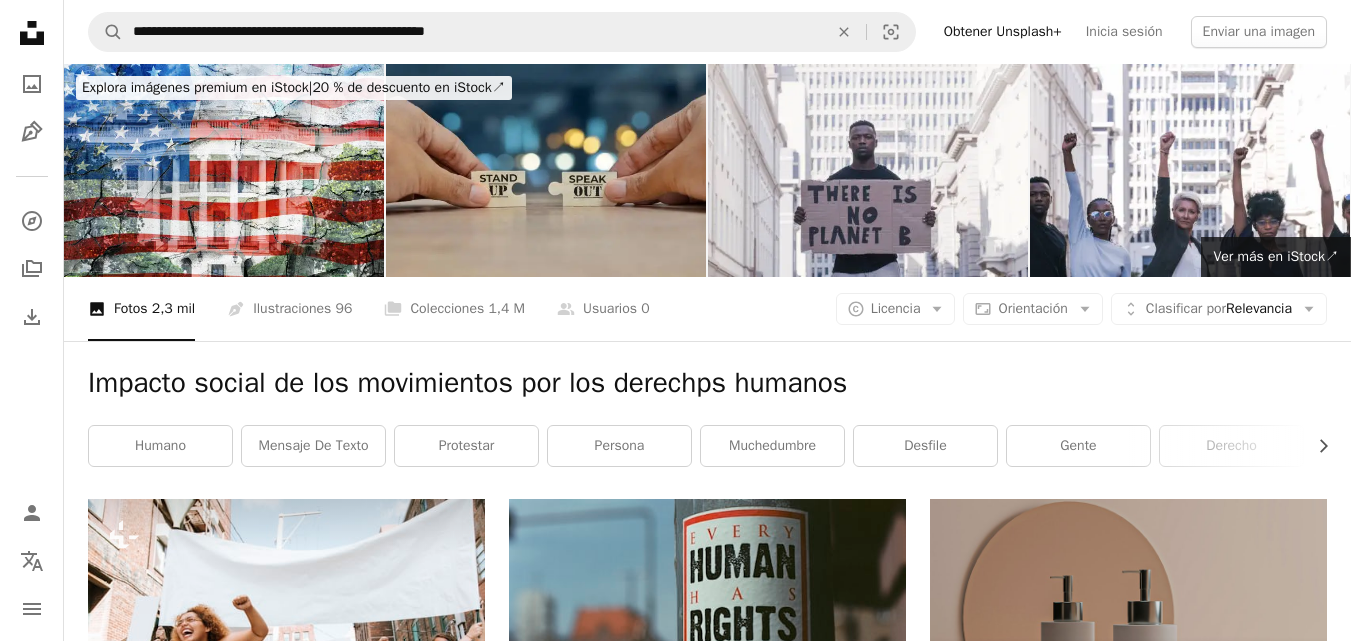 click at bounding box center [1128, 1175] 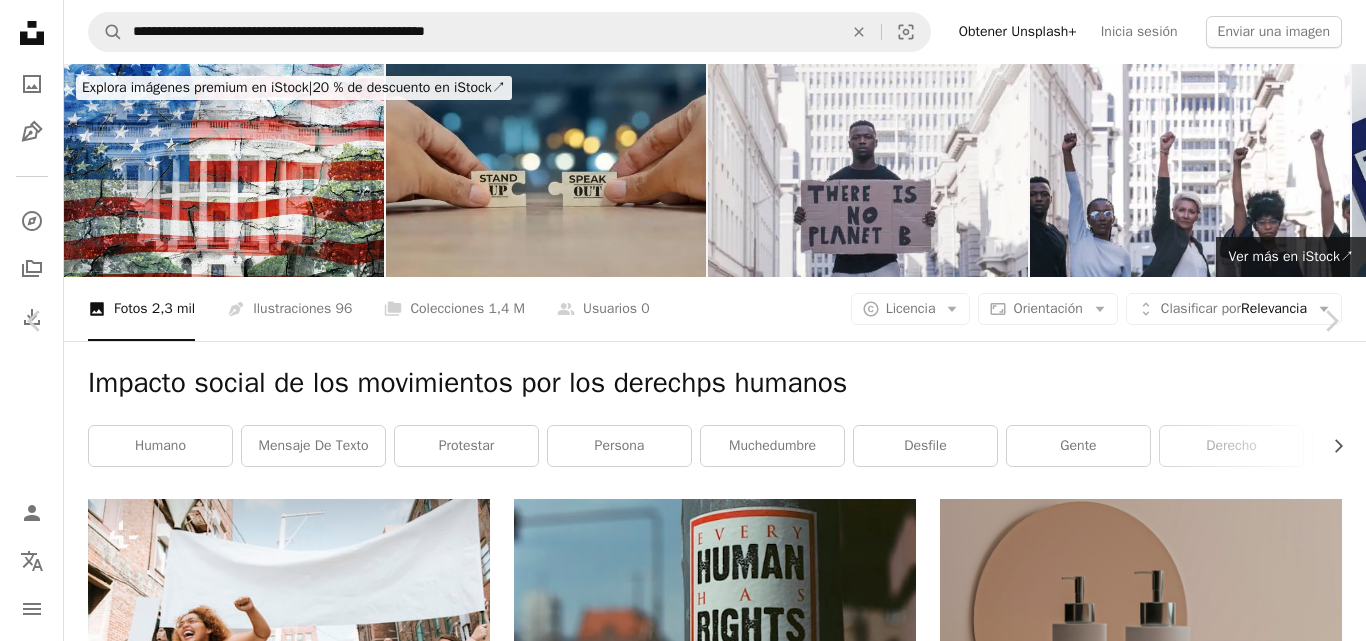 click on "Descargar gratis" at bounding box center (1160, 4692) 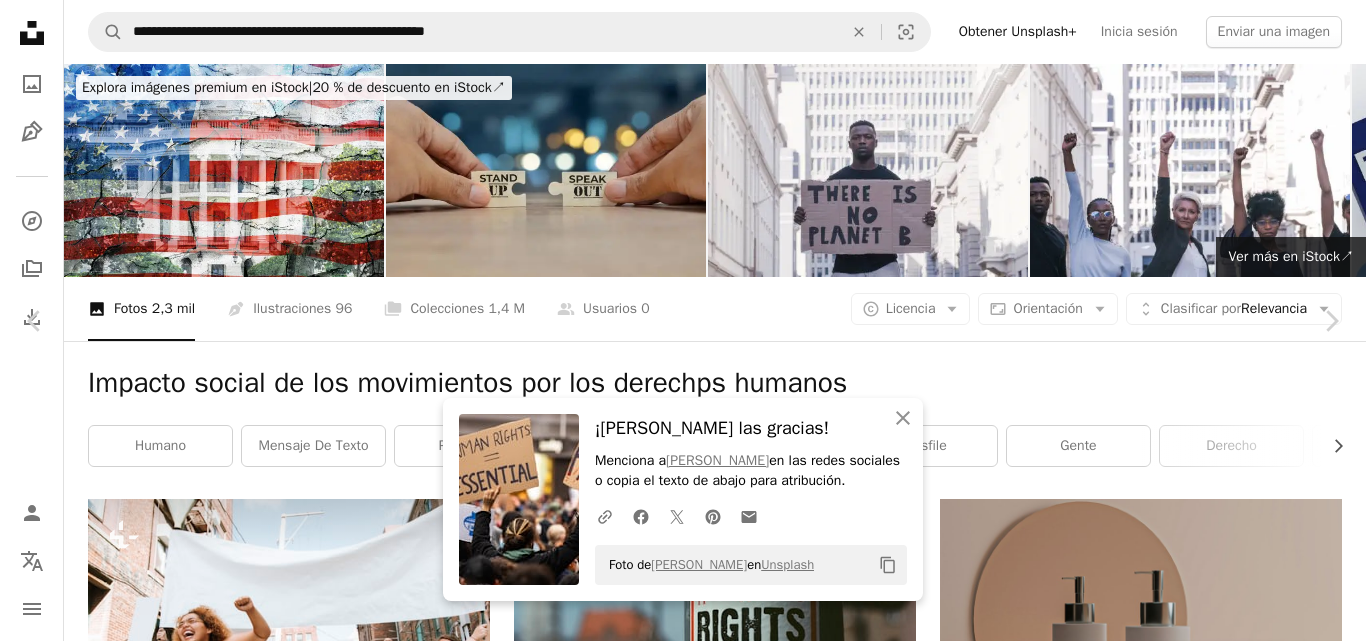 click on "An X shape" at bounding box center (20, 20) 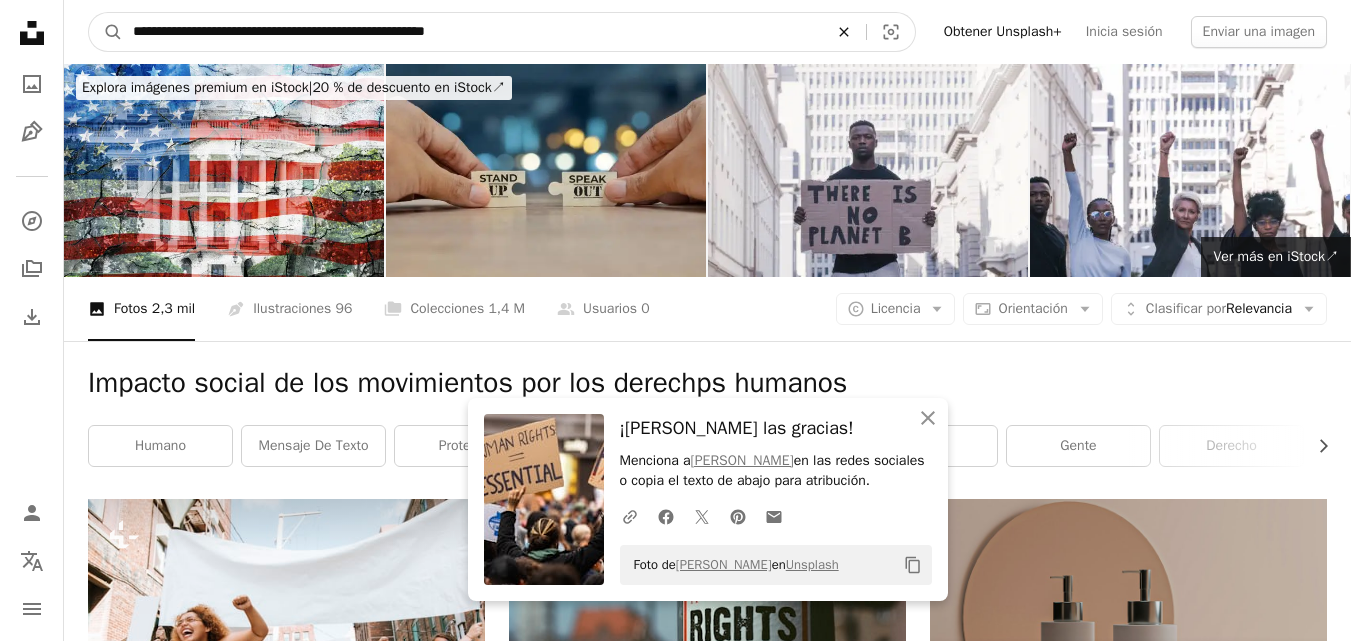 click on "An X shape" 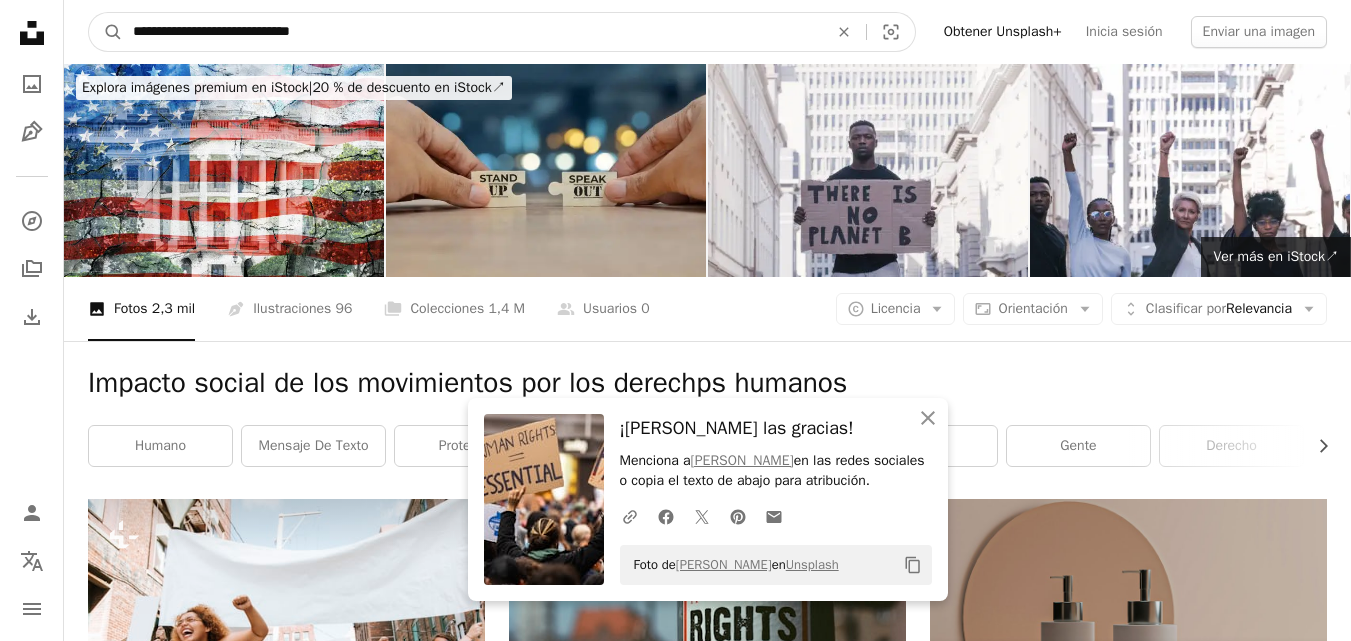 type on "**********" 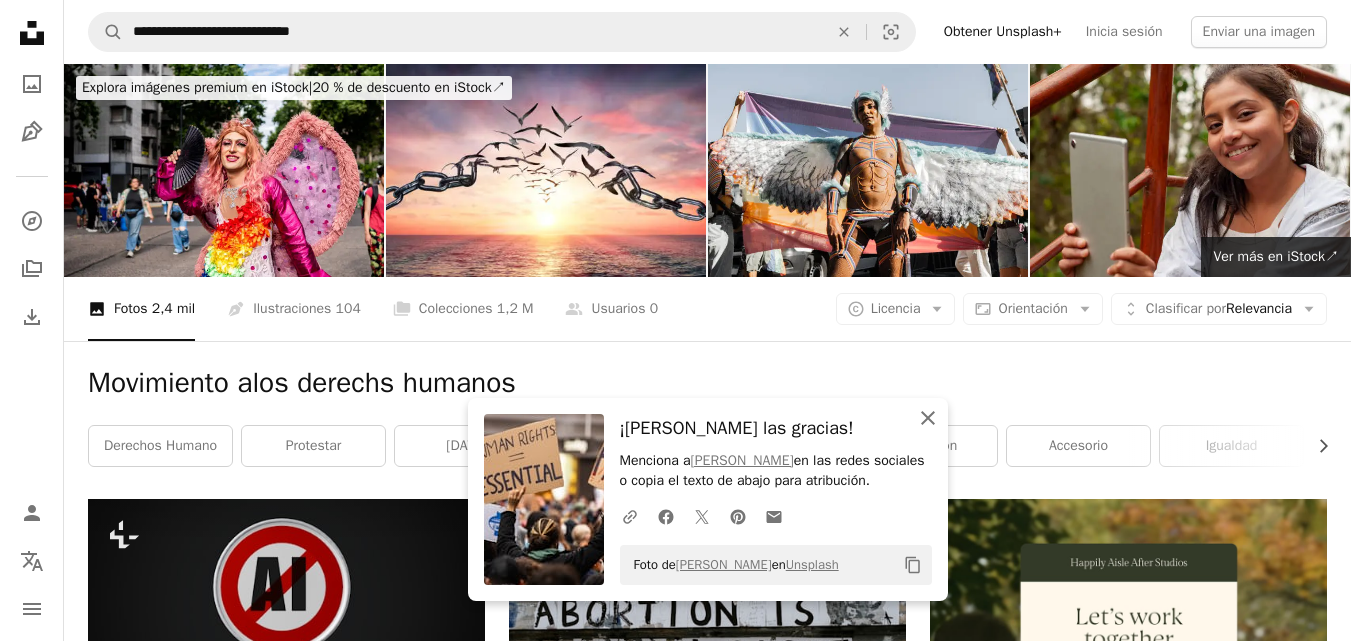 click on "An X shape" 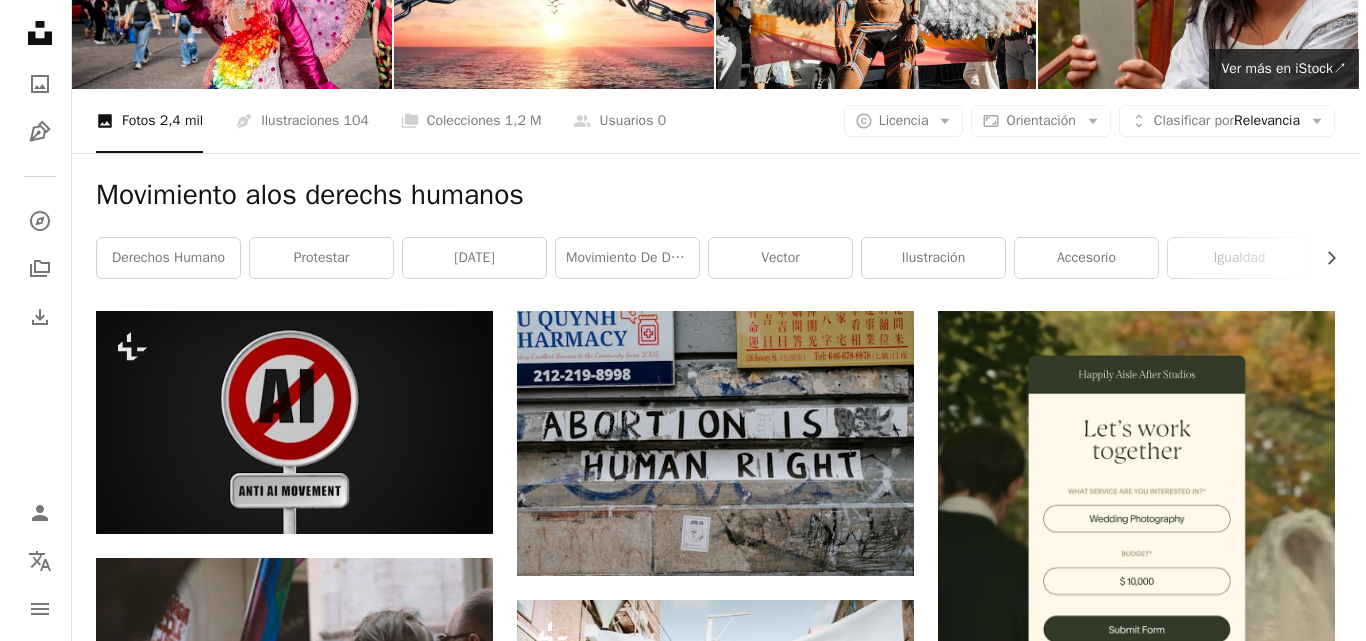 scroll, scrollTop: 194, scrollLeft: 0, axis: vertical 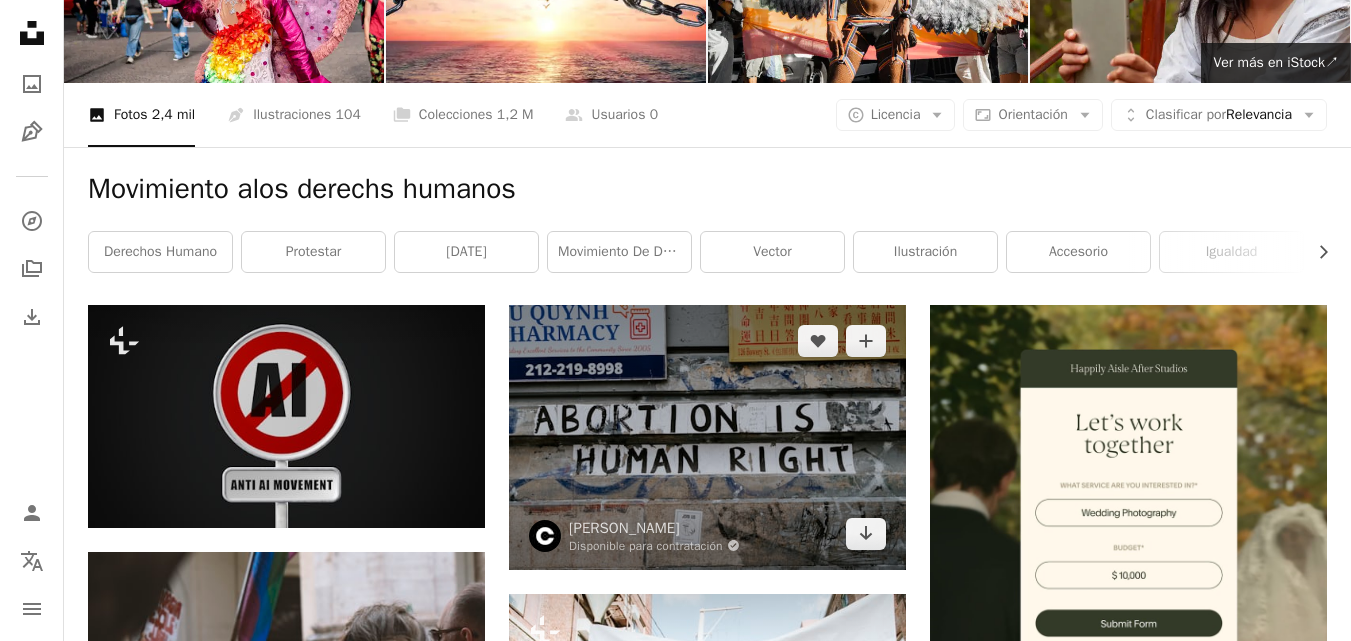 click at bounding box center [707, 437] 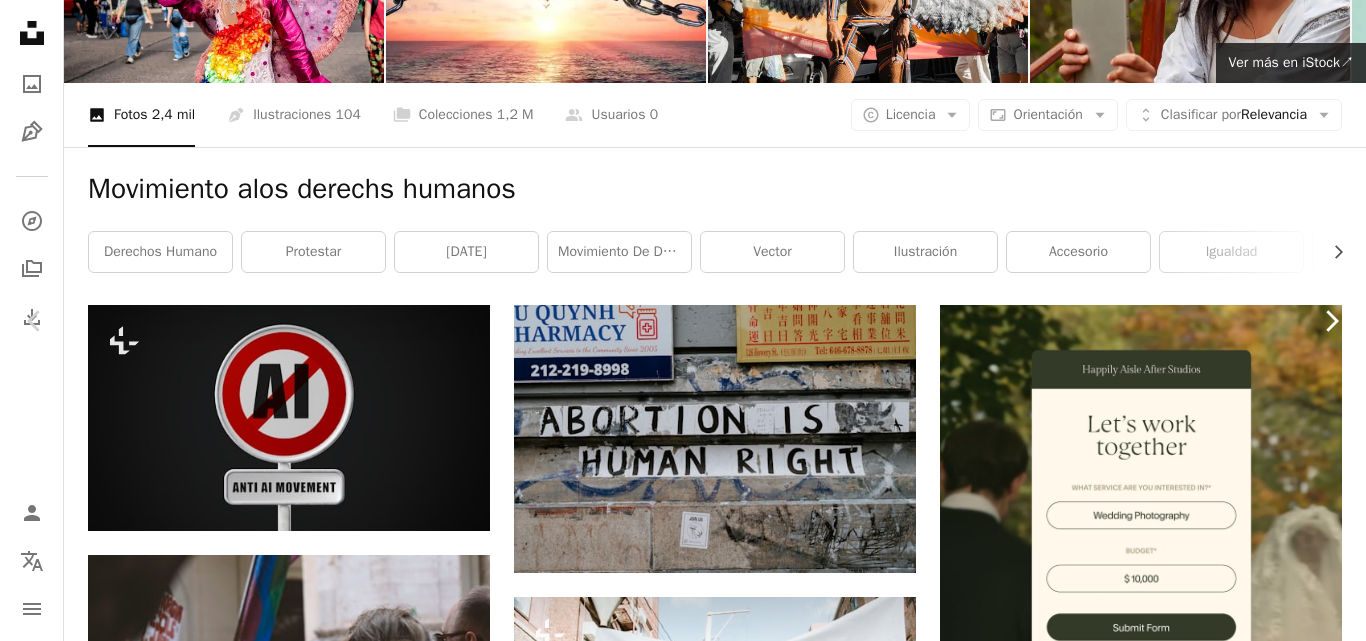 click on "Chevron right" 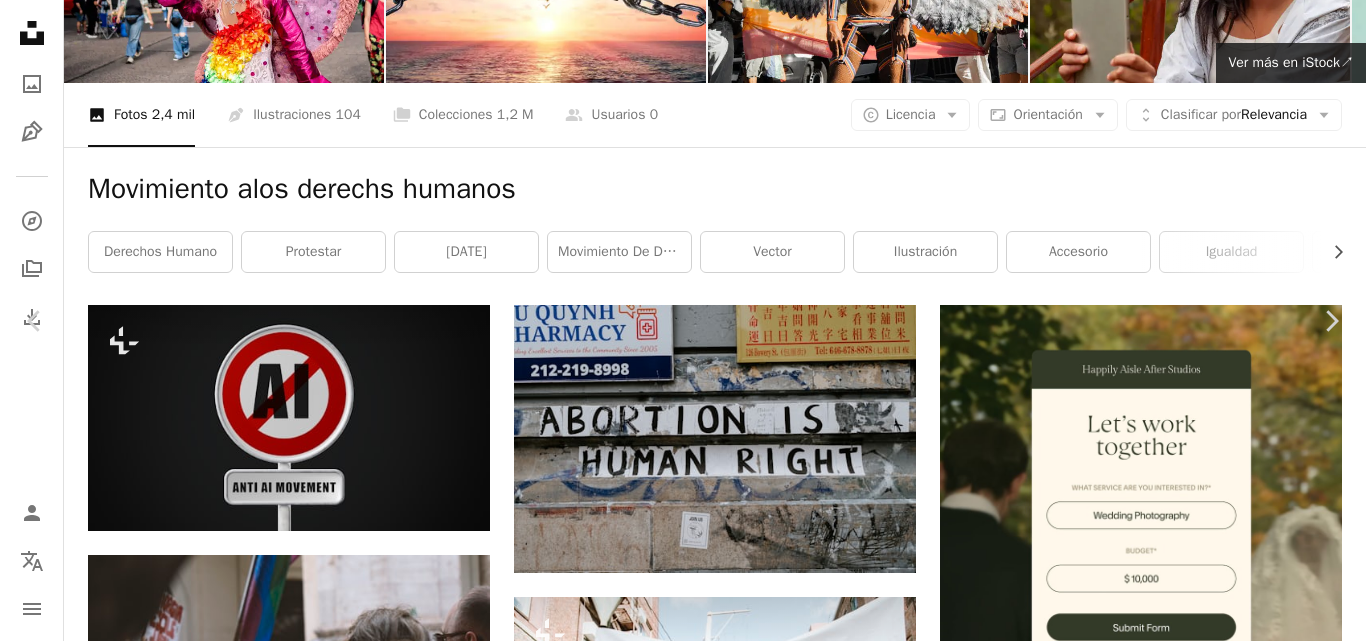 scroll, scrollTop: 40, scrollLeft: 0, axis: vertical 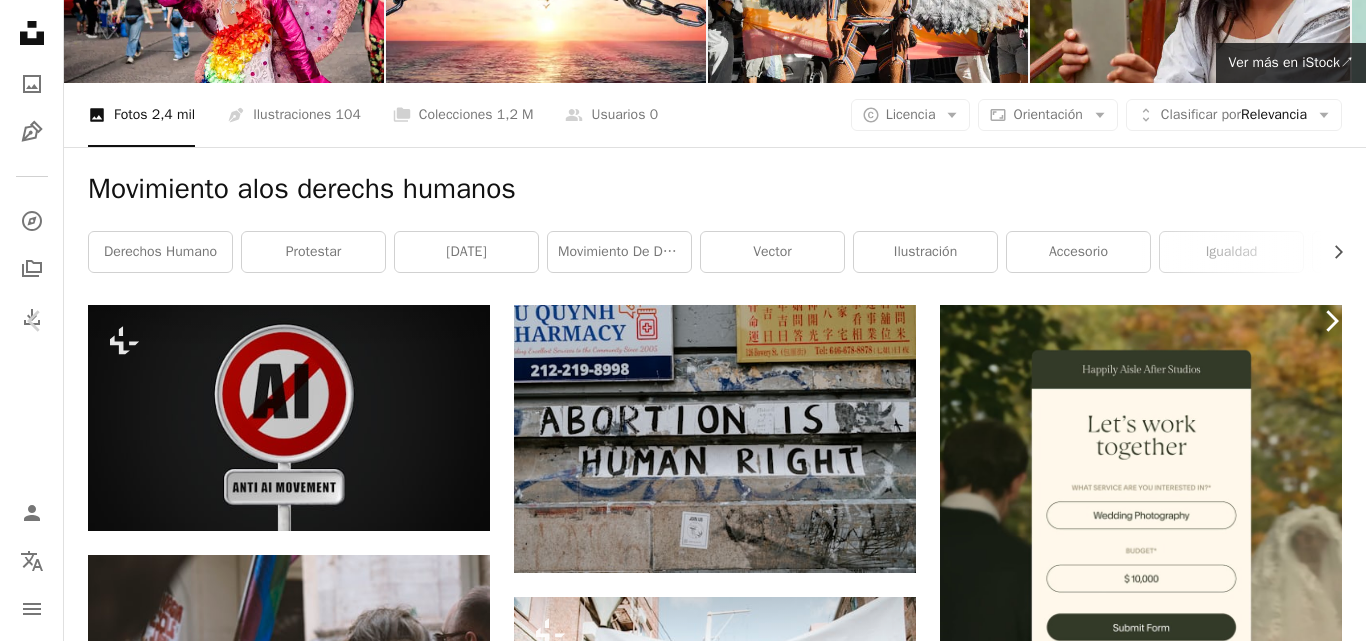 click on "Chevron right" 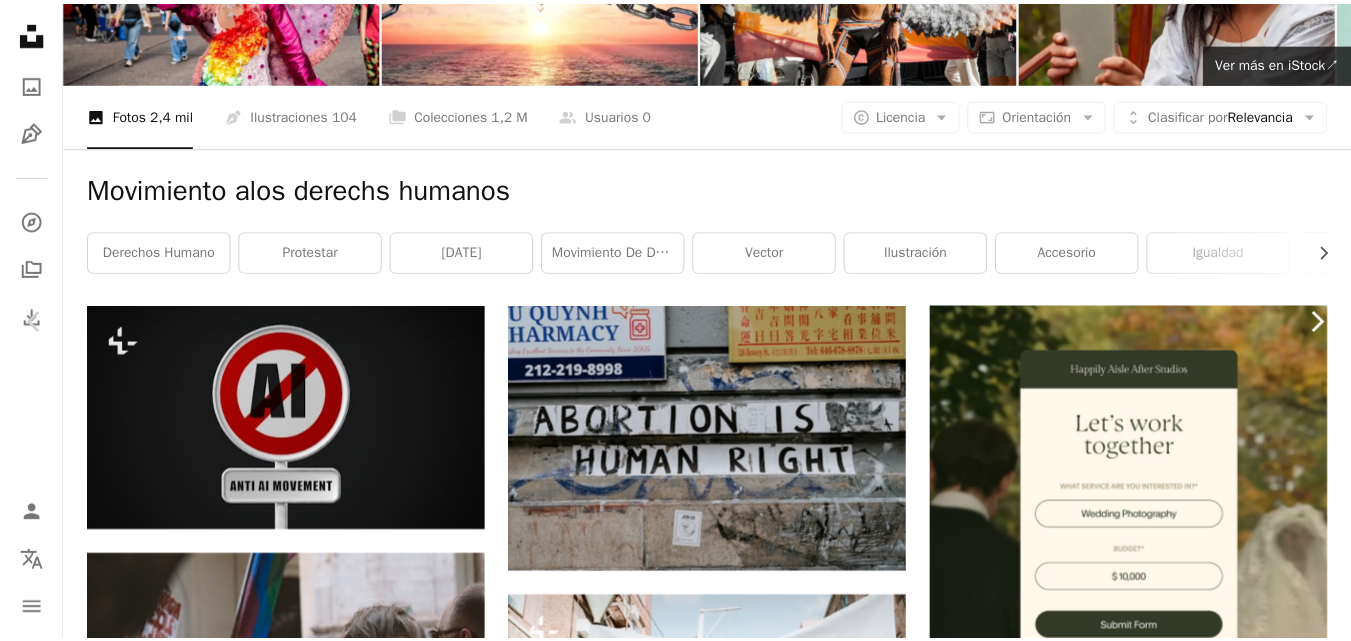 scroll, scrollTop: 0, scrollLeft: 0, axis: both 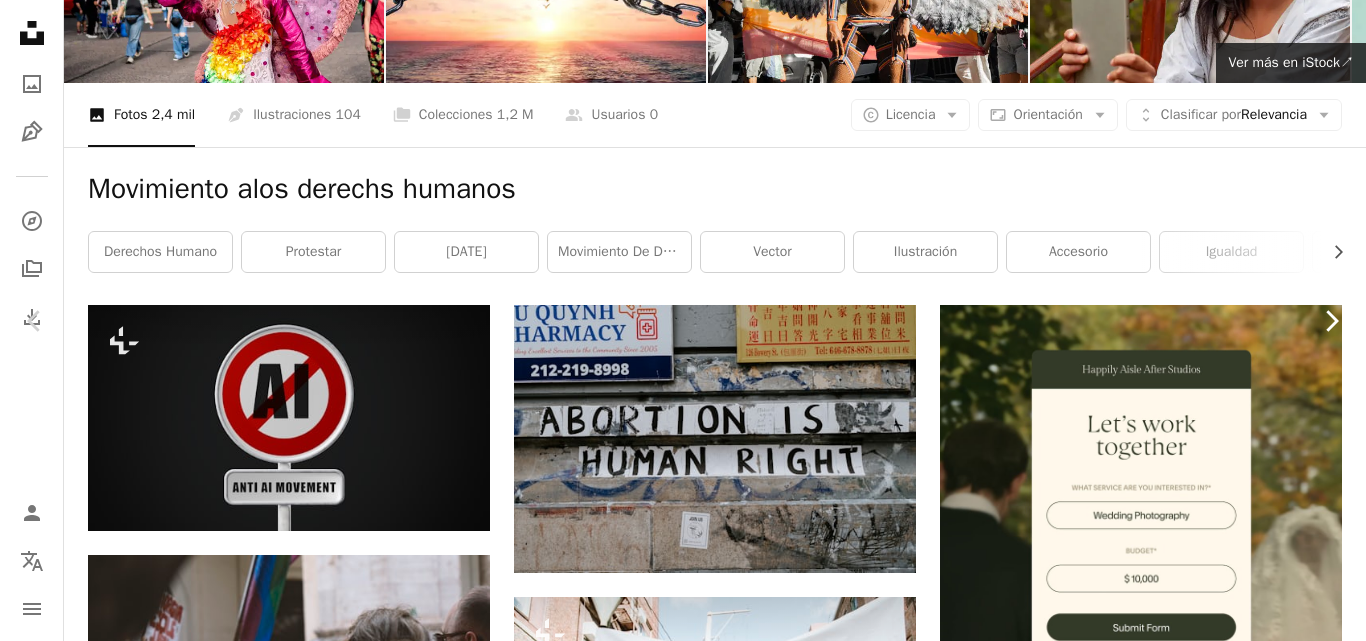 click on "Chevron right" 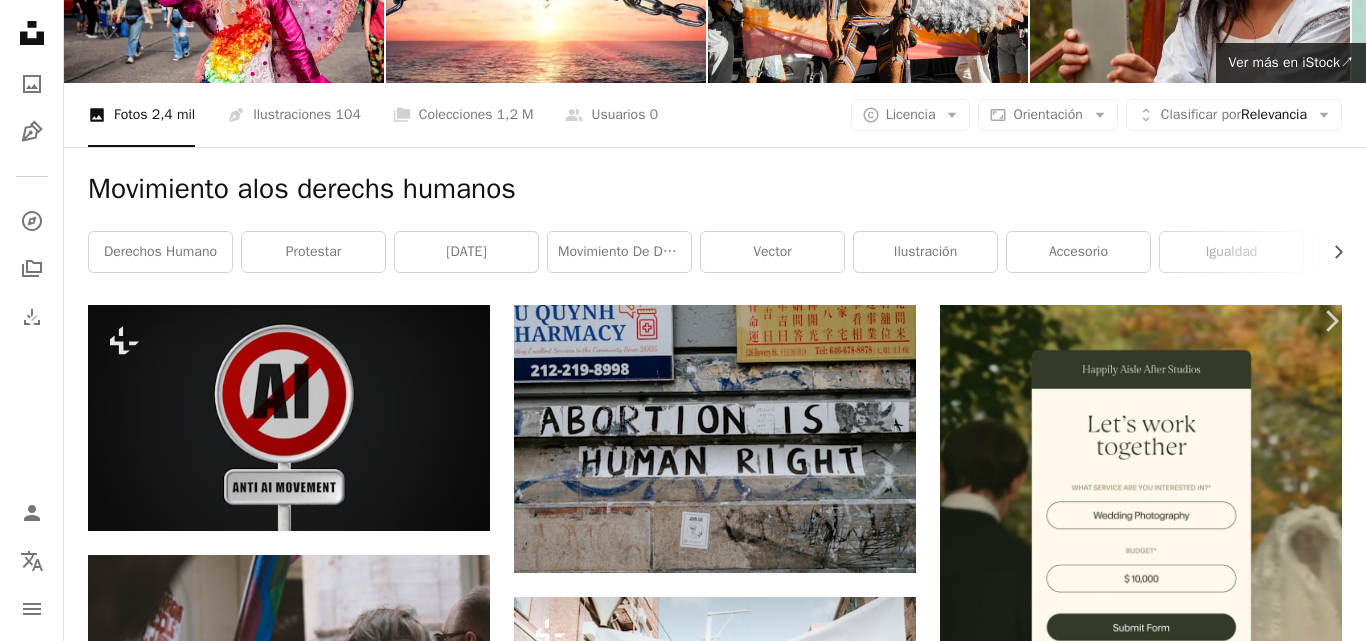 click 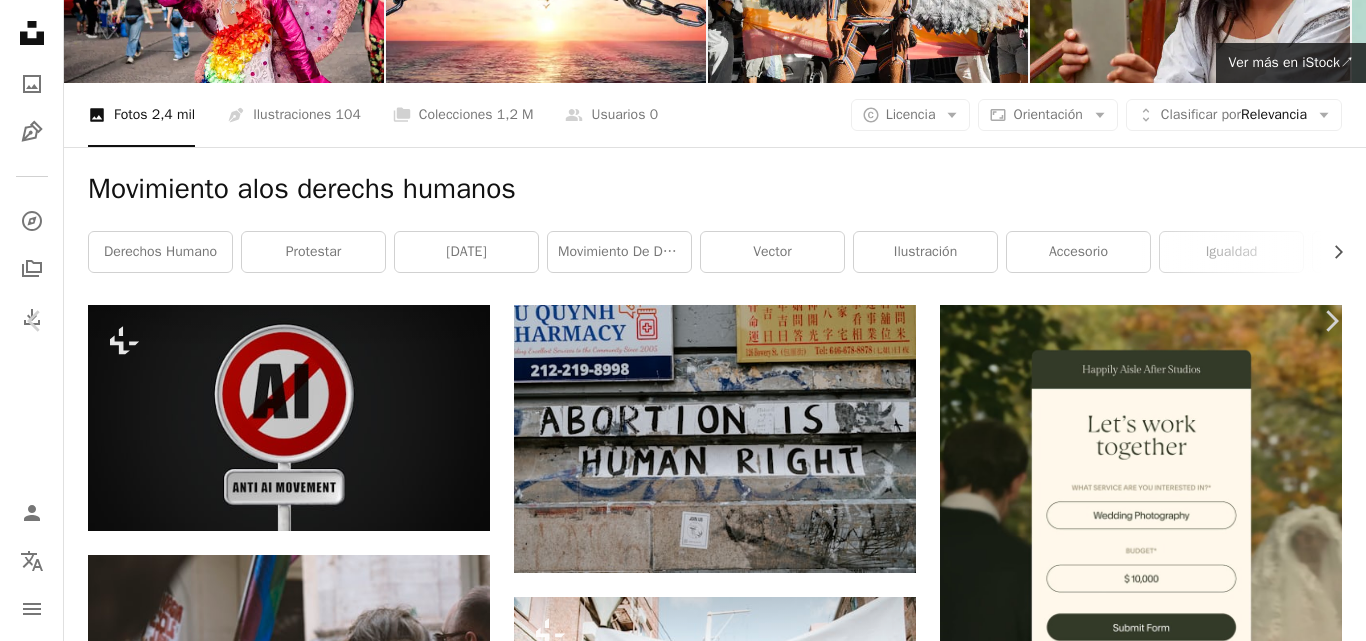 click on "Descargar gratis" at bounding box center [1160, 7351] 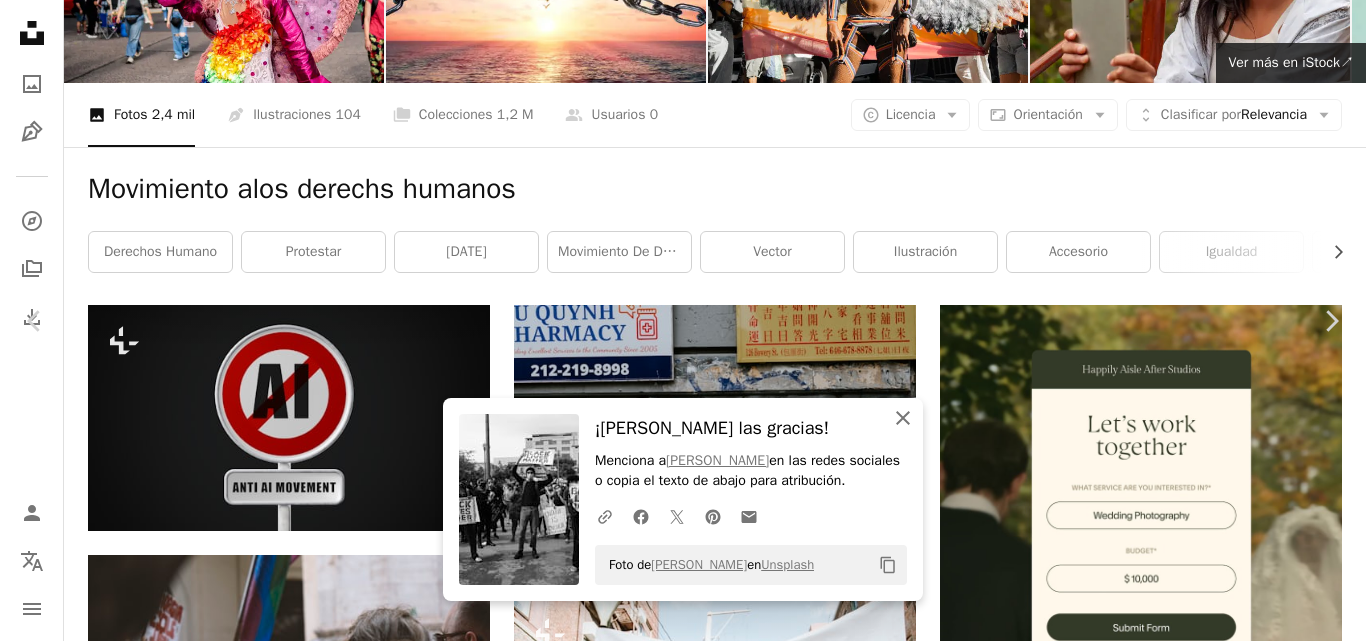 drag, startPoint x: 784, startPoint y: 406, endPoint x: 889, endPoint y: 417, distance: 105.574615 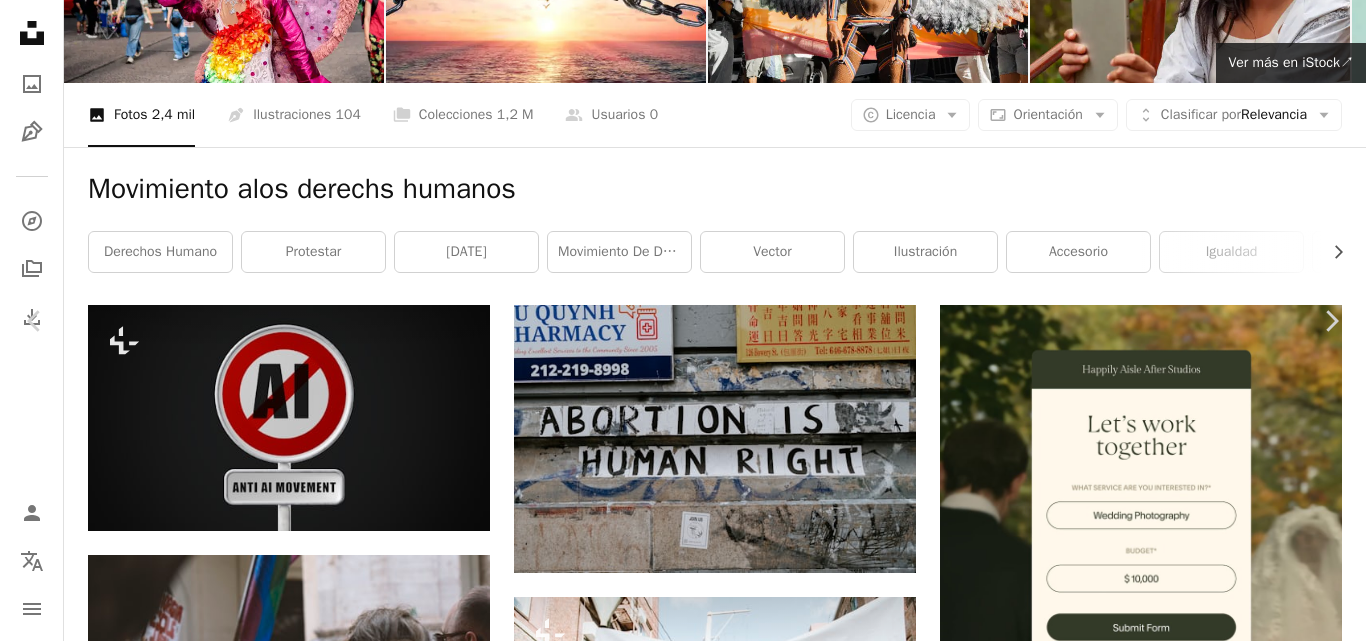 click on "An X shape" at bounding box center [20, 20] 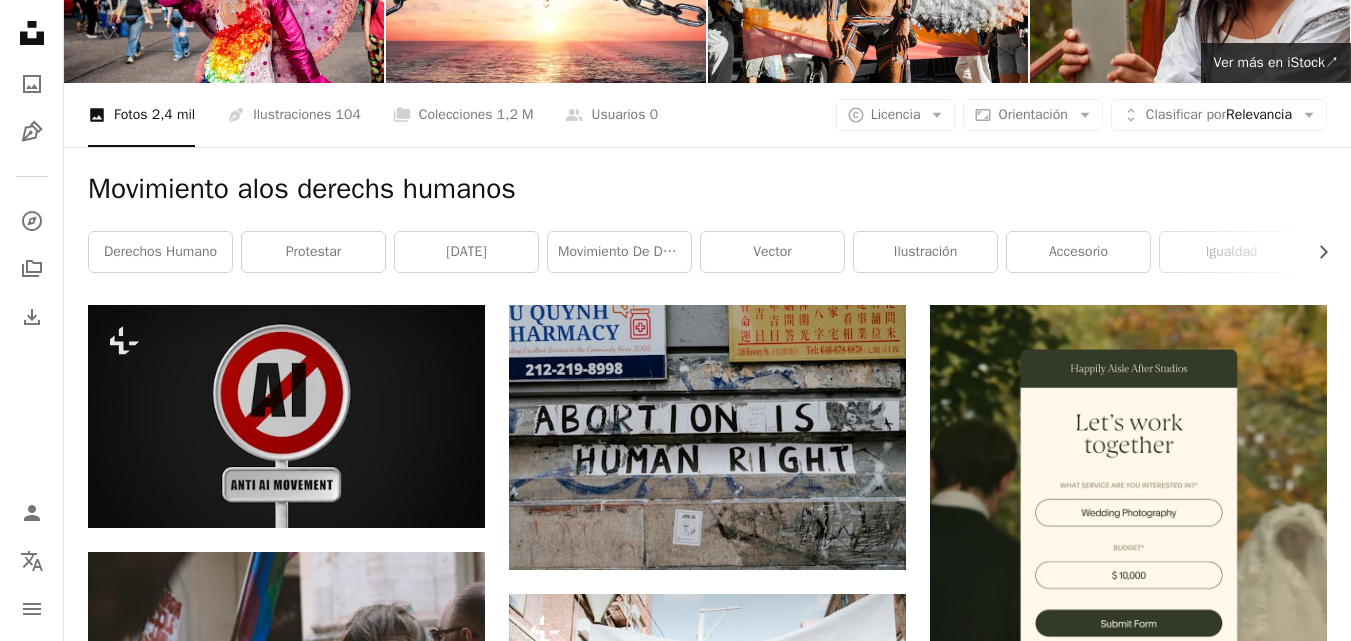 scroll, scrollTop: 0, scrollLeft: 0, axis: both 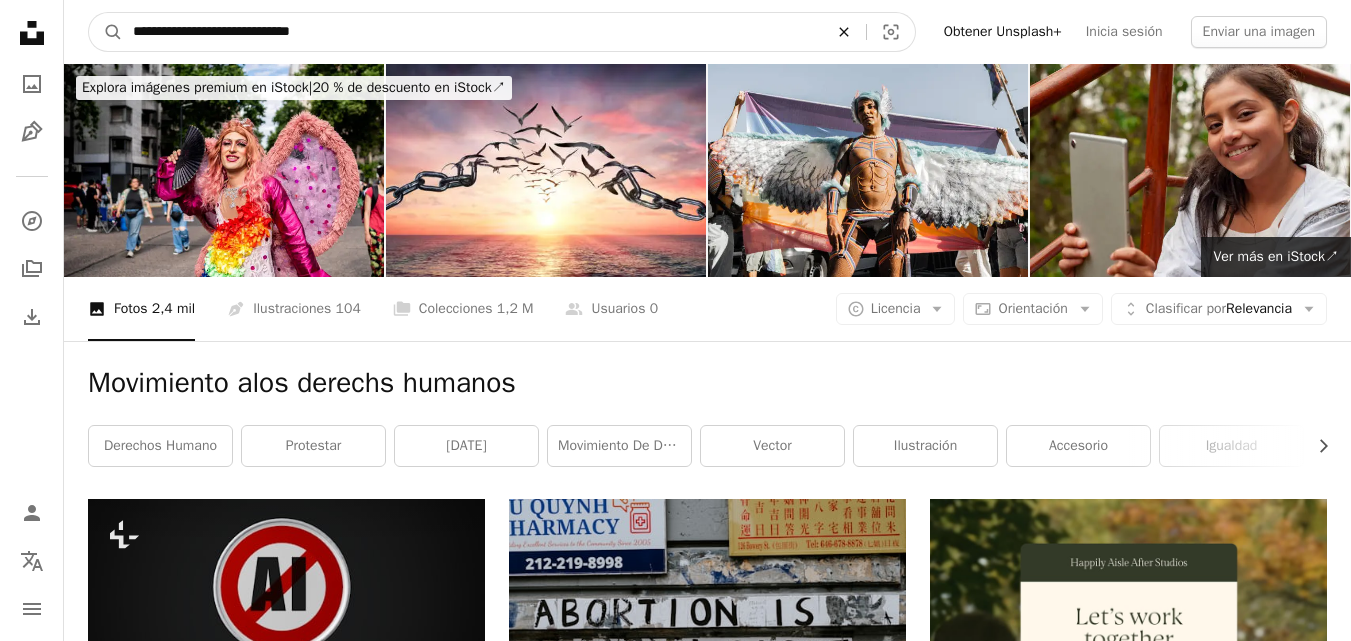 click 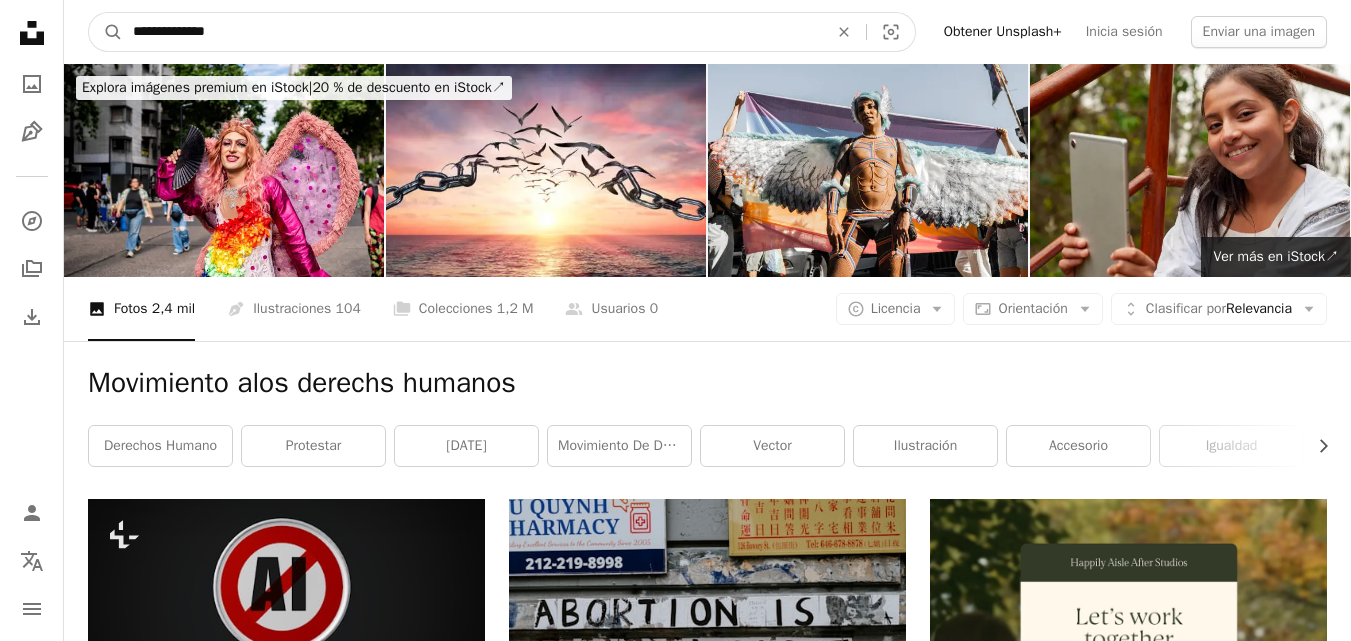 type on "**********" 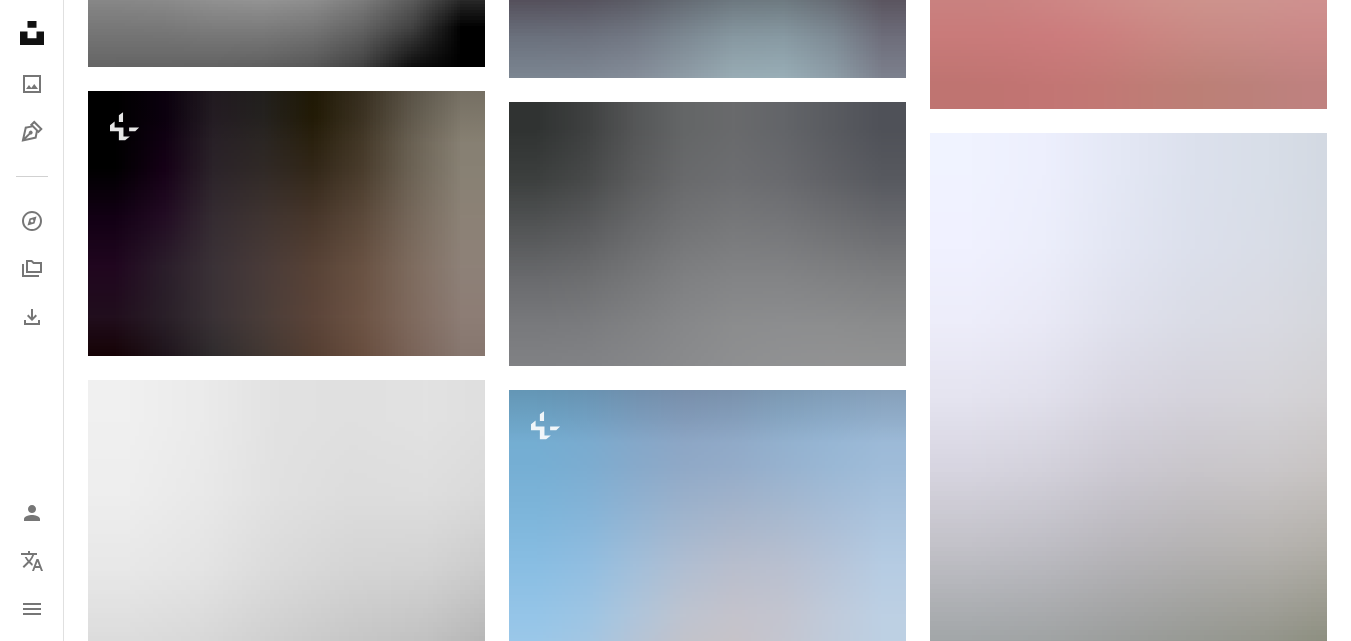 scroll, scrollTop: 1874, scrollLeft: 0, axis: vertical 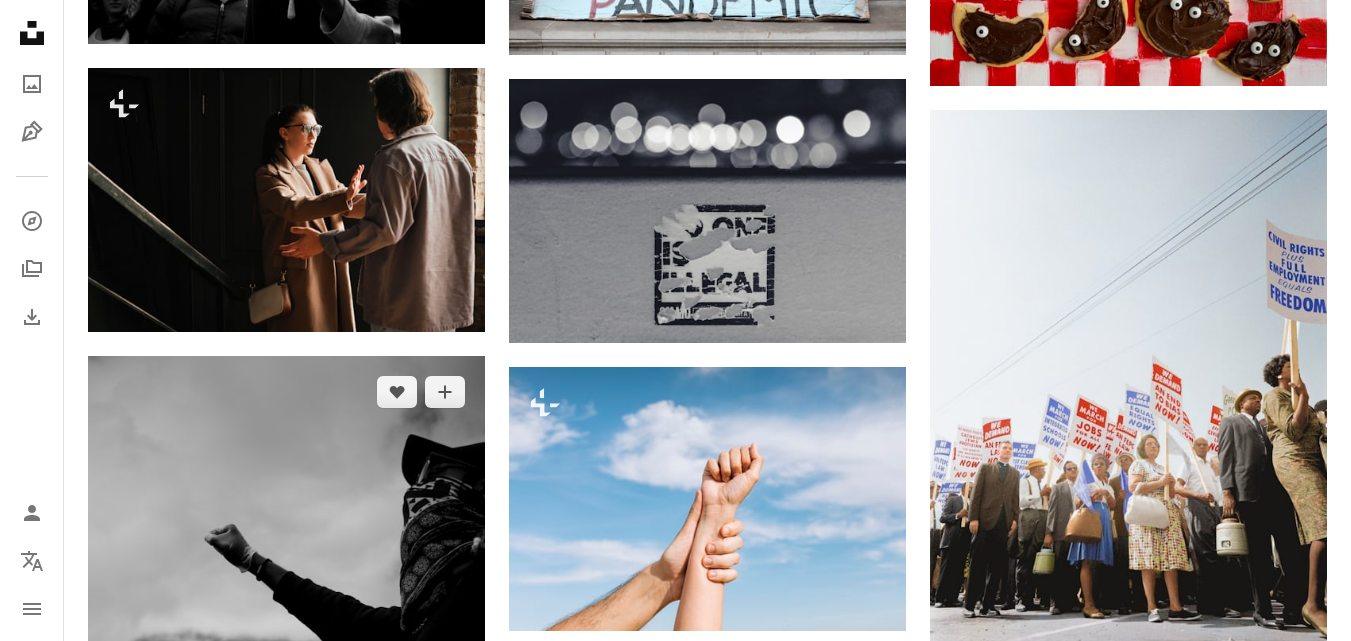 click at bounding box center (286, 654) 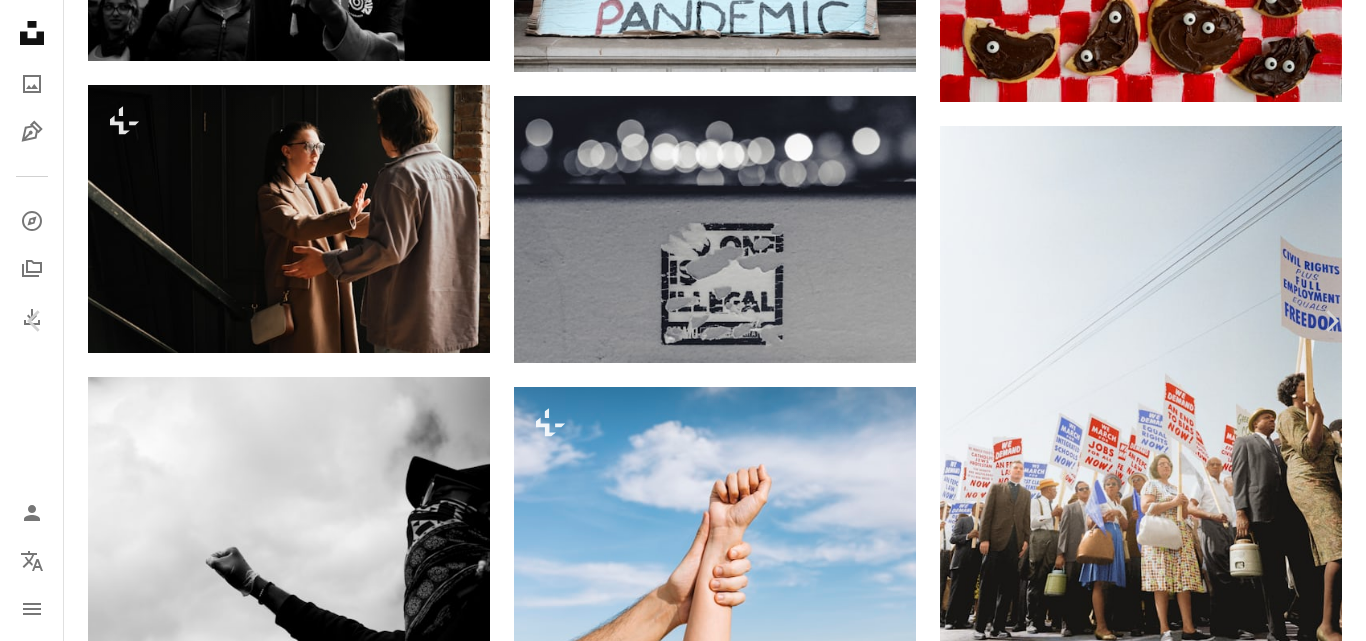 click on "An X shape" at bounding box center (20, 20) 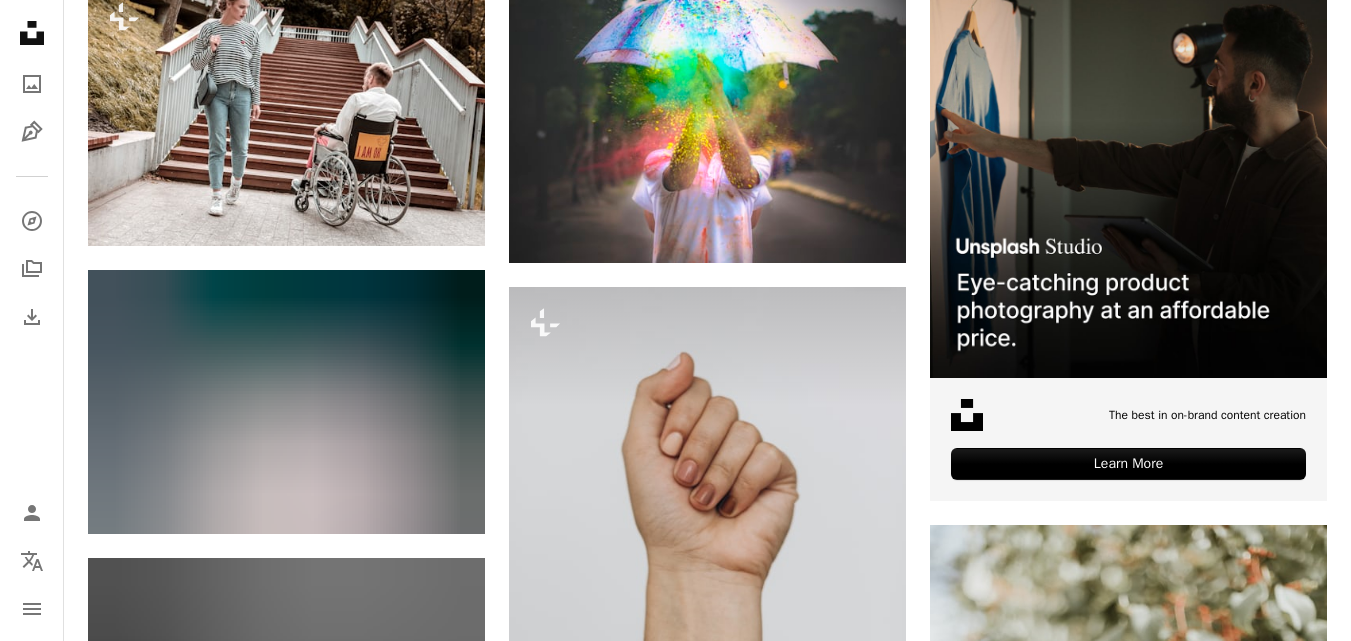 scroll, scrollTop: 584, scrollLeft: 0, axis: vertical 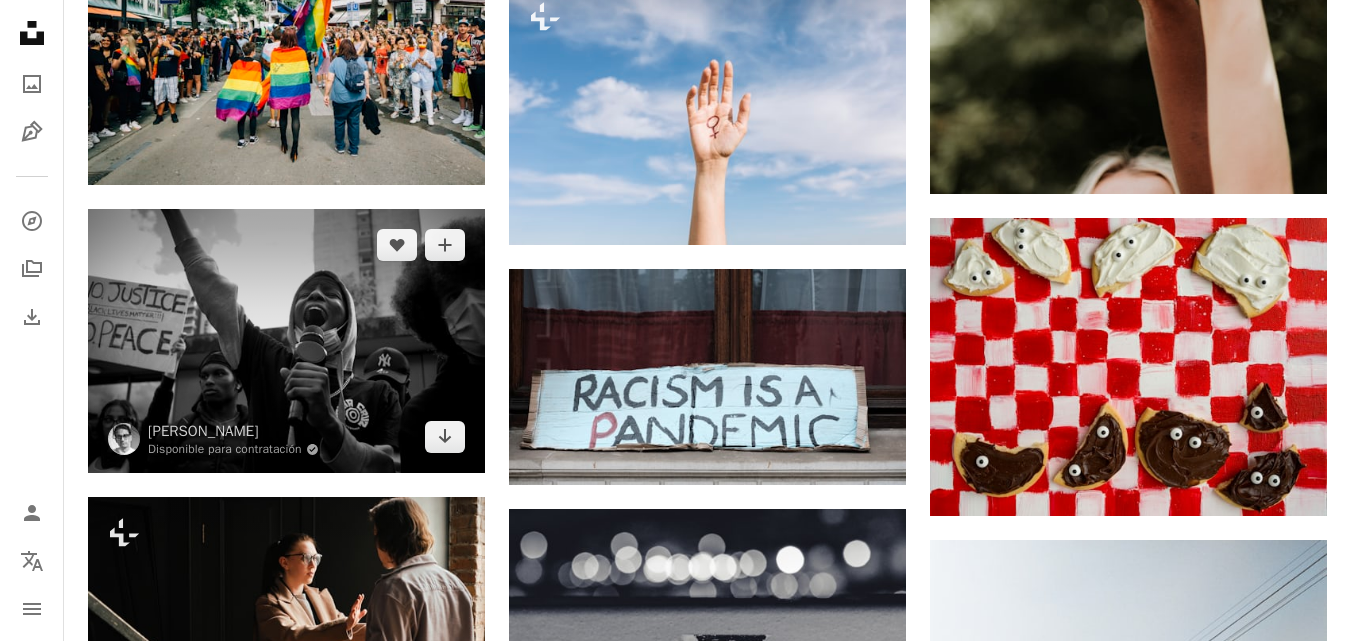 click at bounding box center [286, 341] 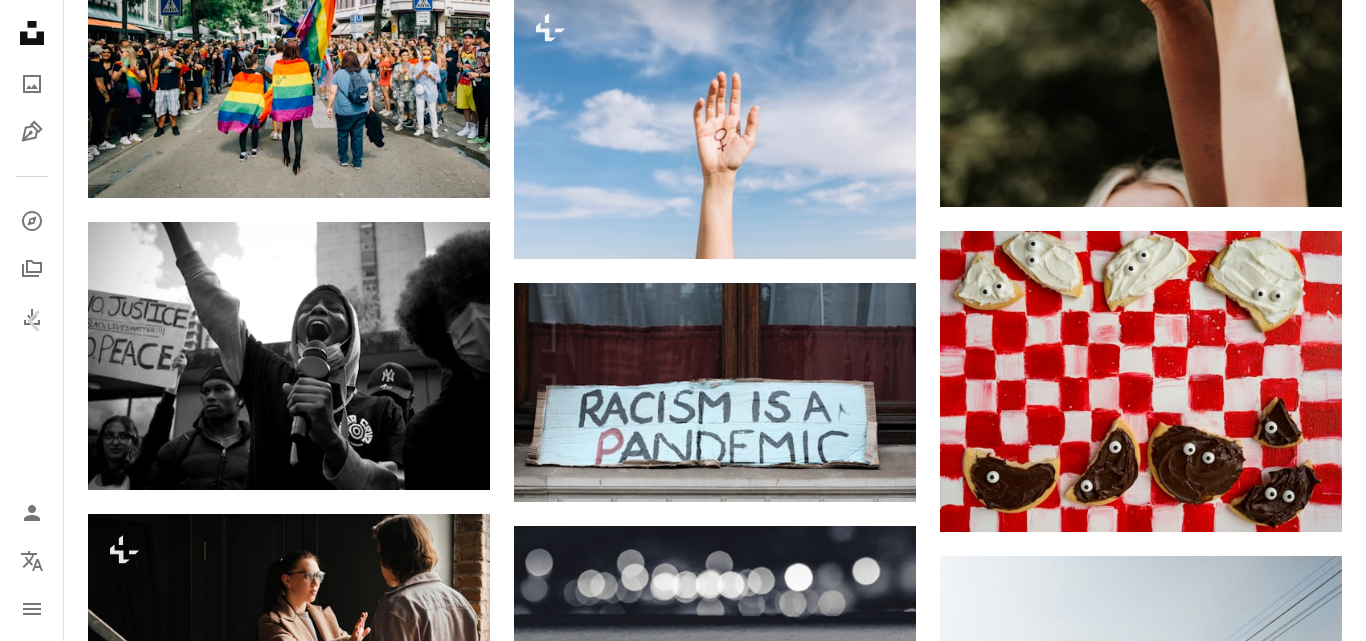 click on "Descargar gratis" at bounding box center (1160, 5534) 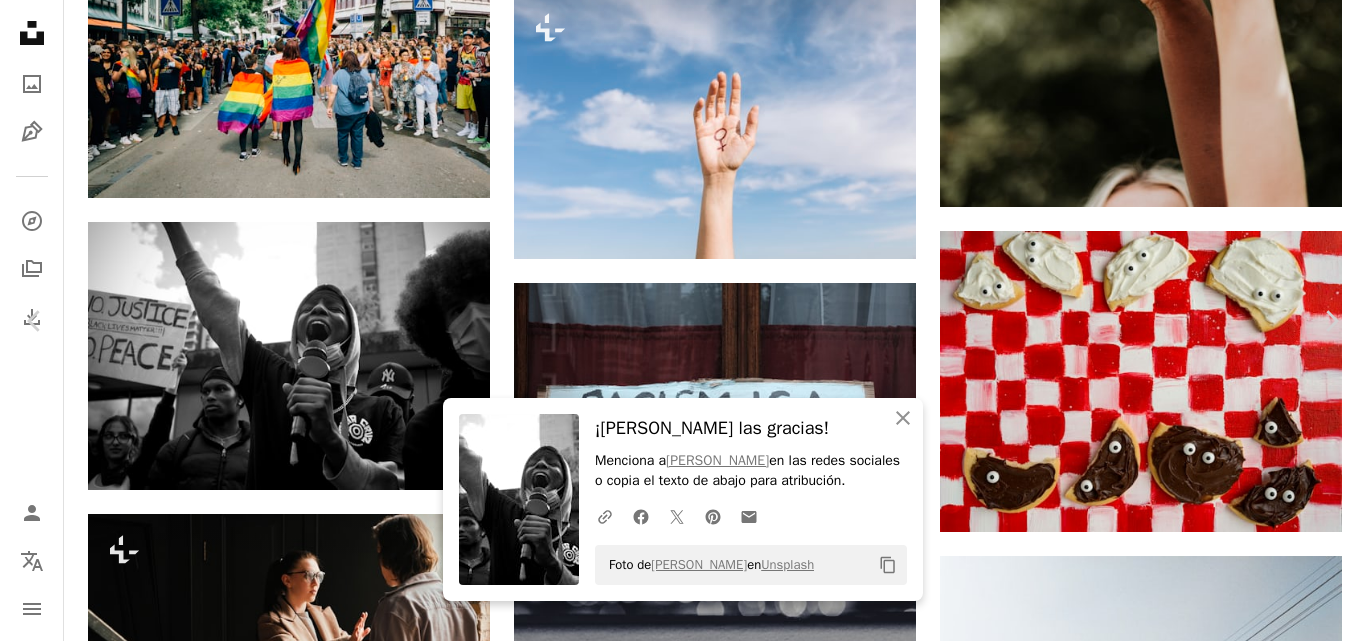 click on "An X shape" at bounding box center [20, 20] 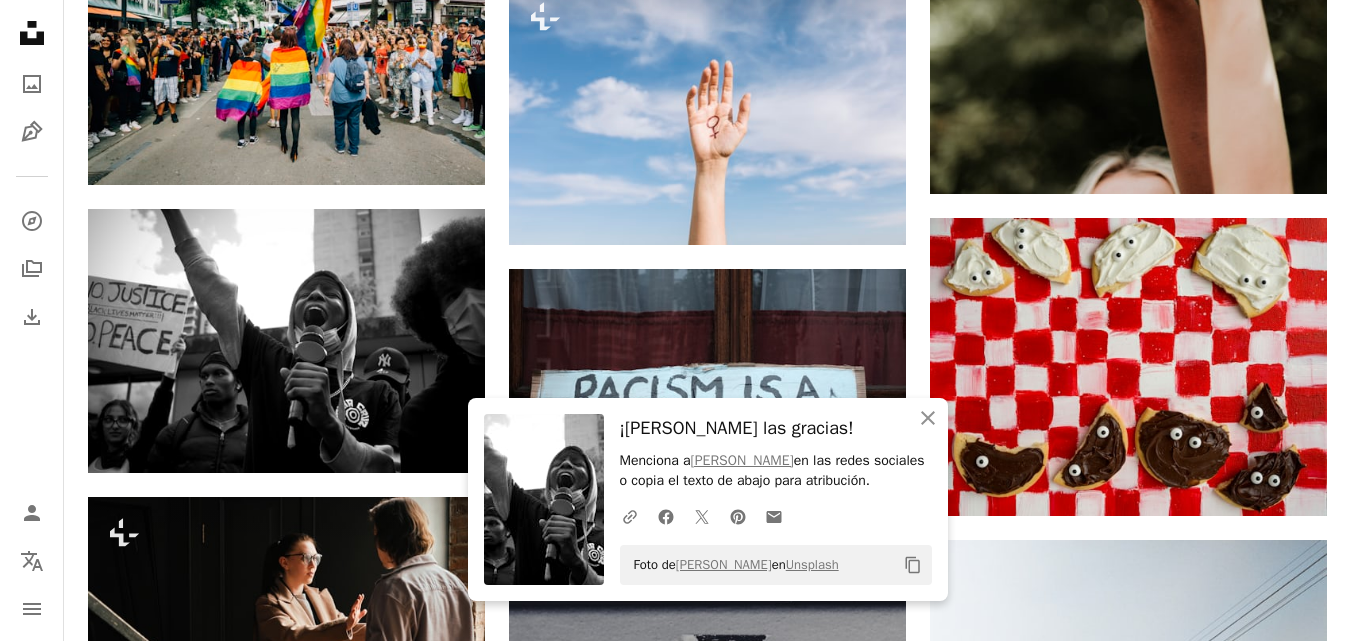 scroll, scrollTop: 884, scrollLeft: 0, axis: vertical 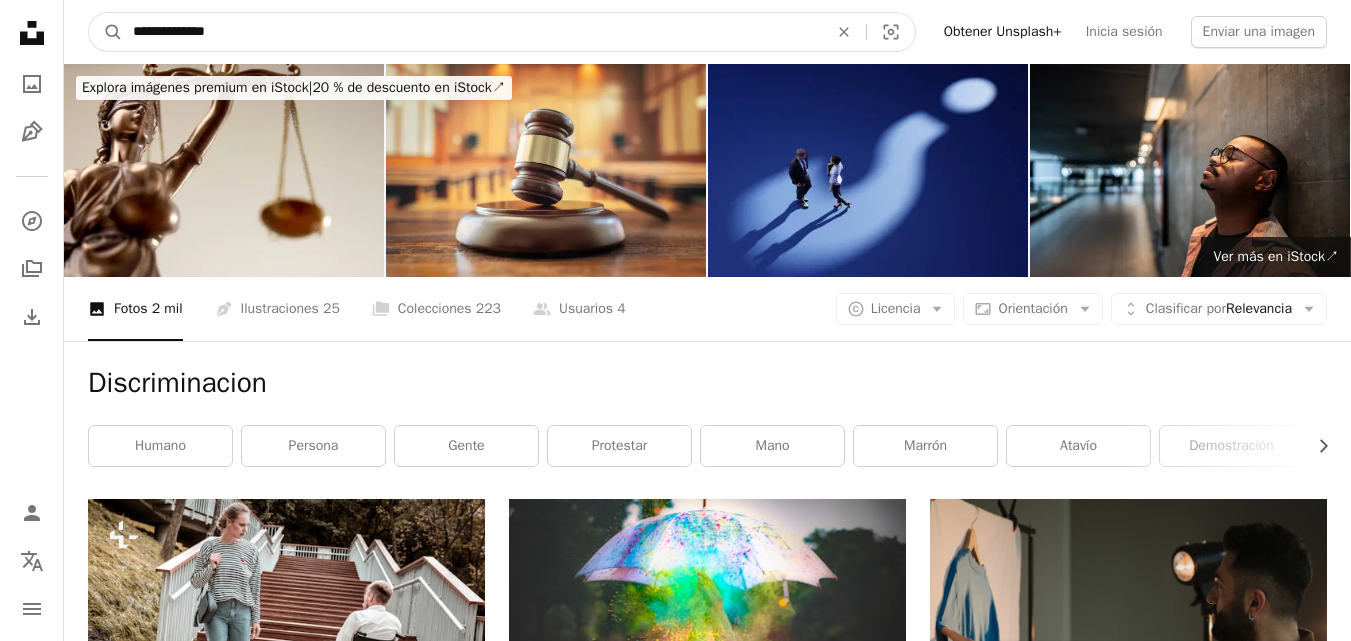 click on "**********" at bounding box center [472, 32] 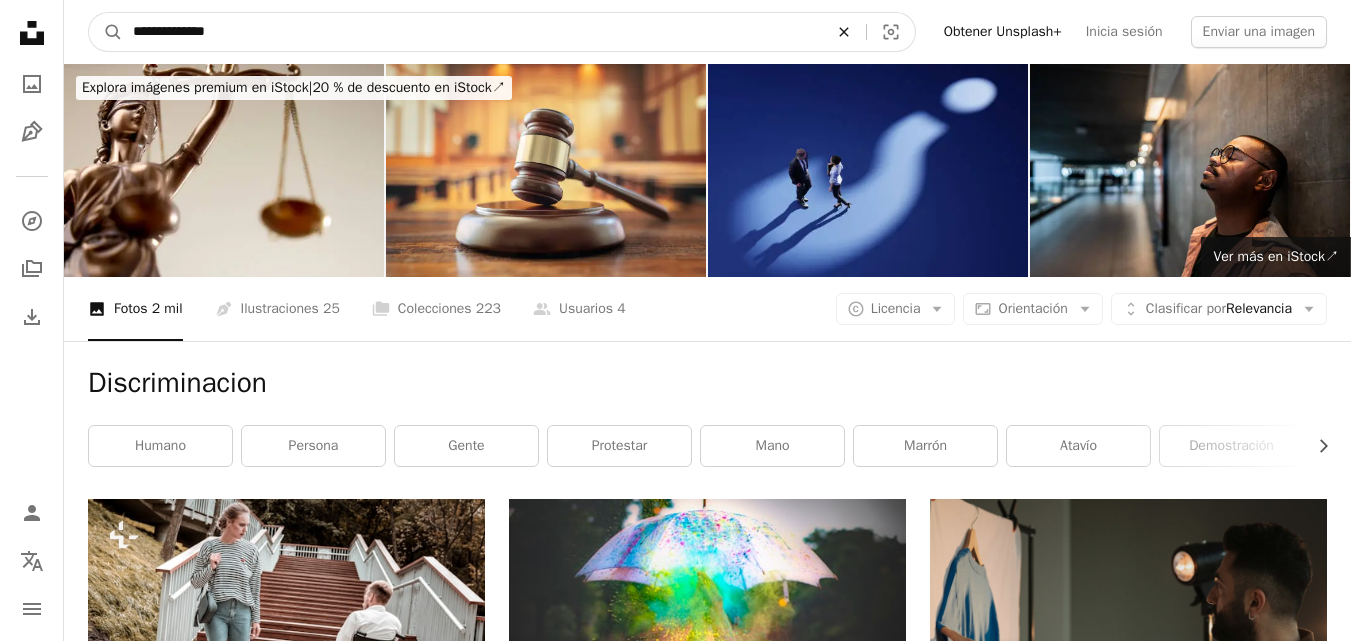 click on "An X shape" 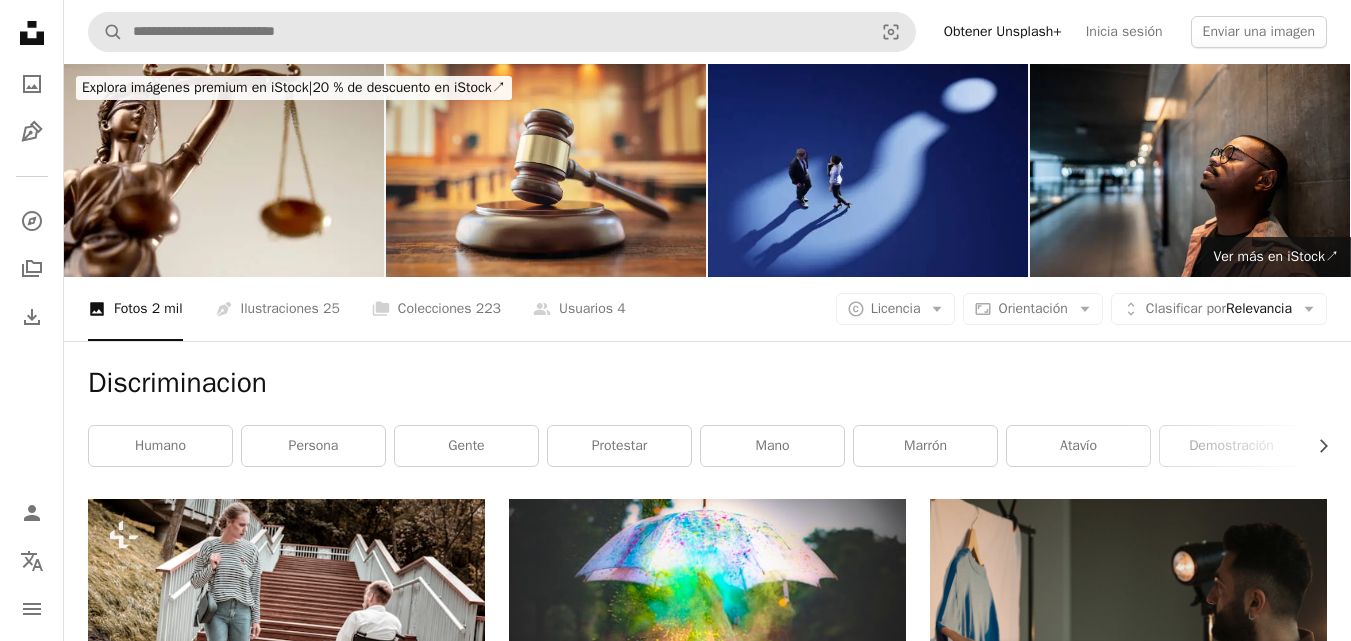 click on "A magnifying glass Visual search" at bounding box center [502, 32] 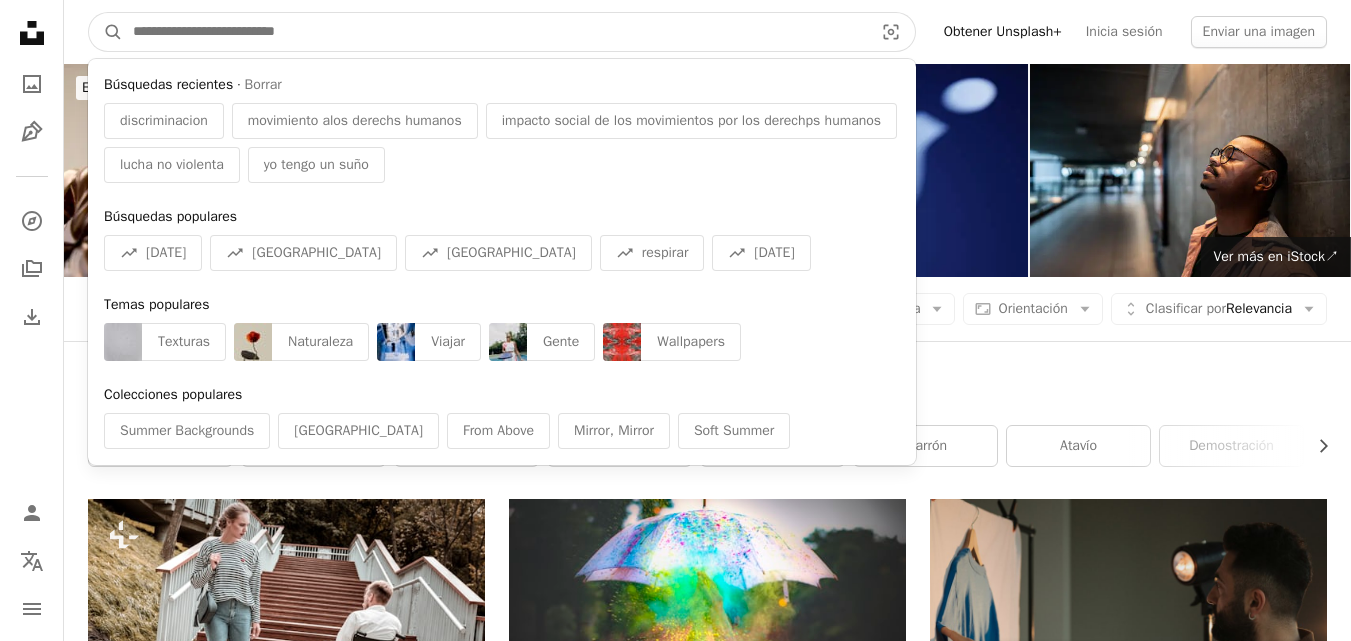paste on "**********" 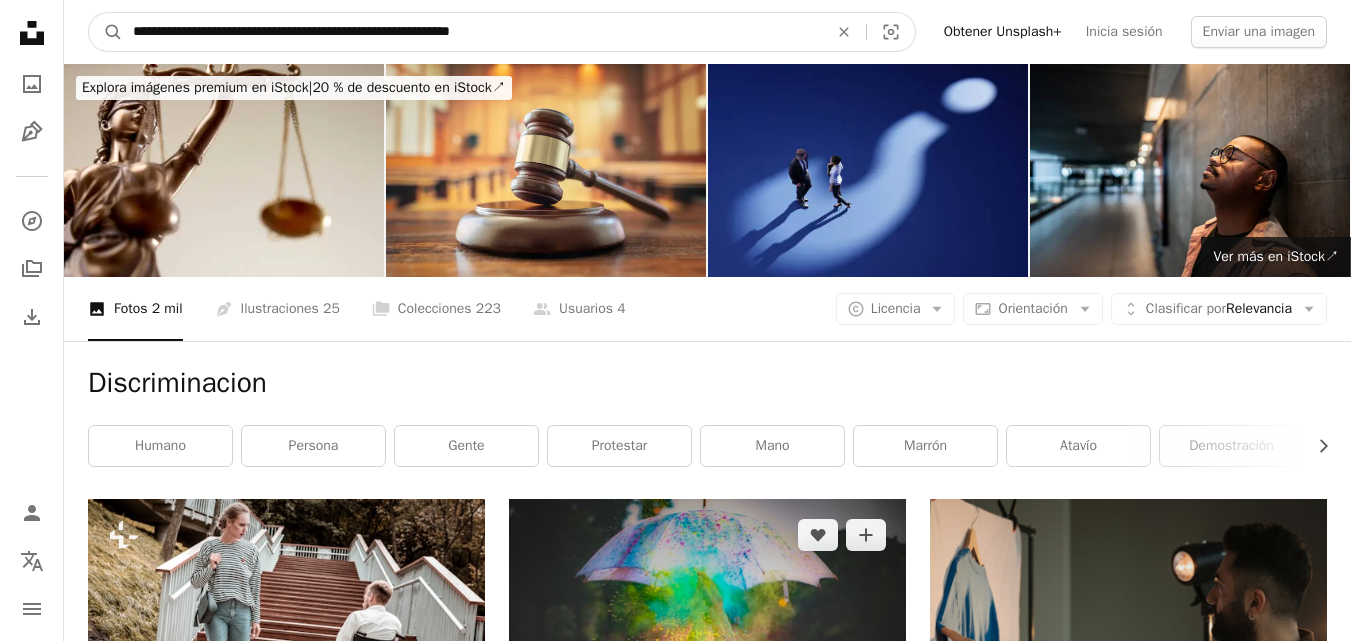 type on "**********" 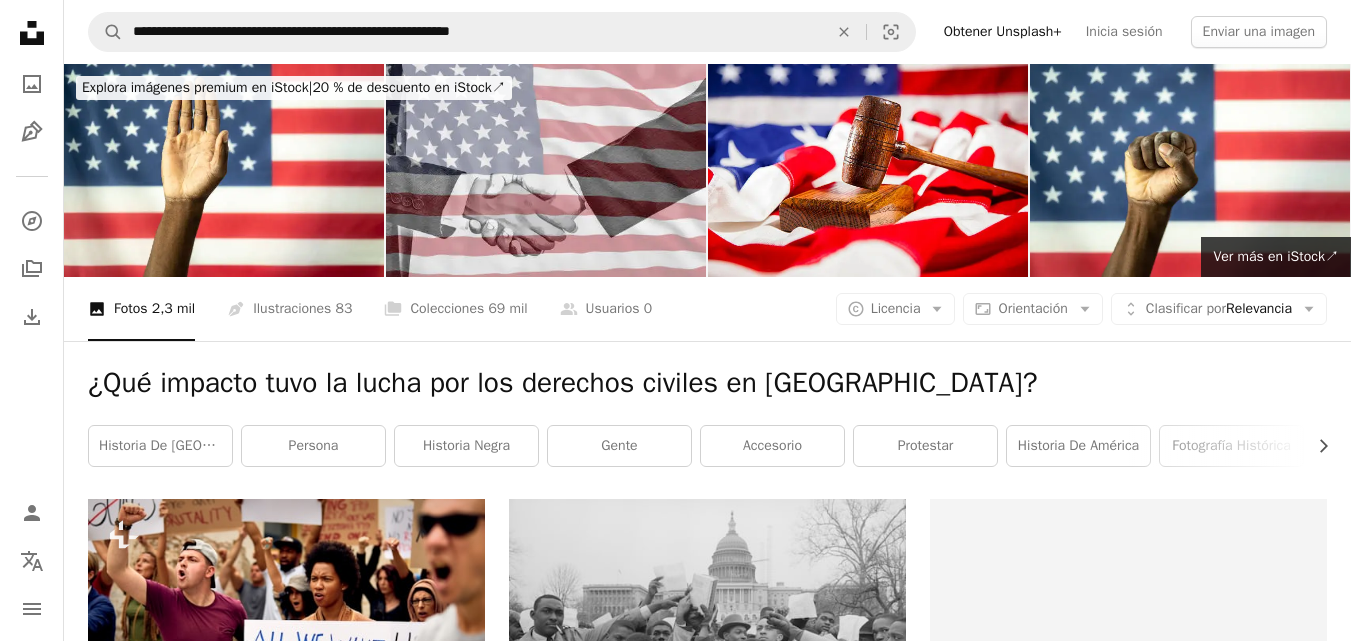 drag, startPoint x: 1350, startPoint y: 92, endPoint x: 1361, endPoint y: 99, distance: 13.038404 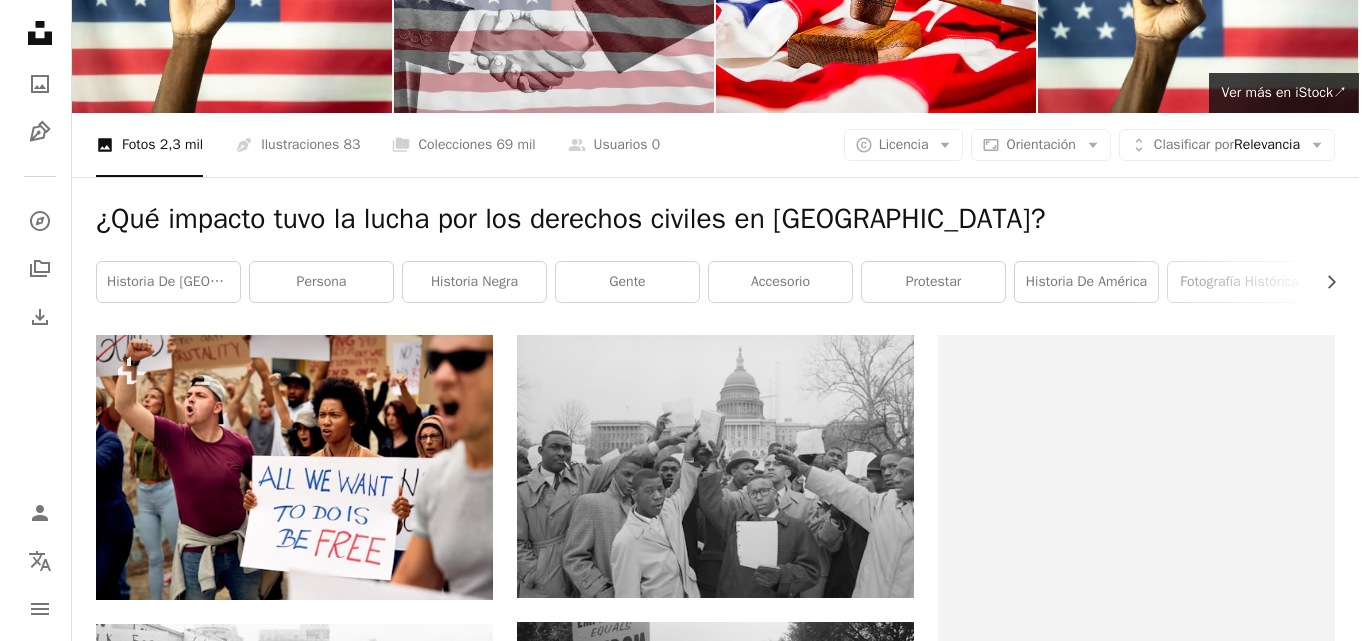 scroll, scrollTop: 170, scrollLeft: 0, axis: vertical 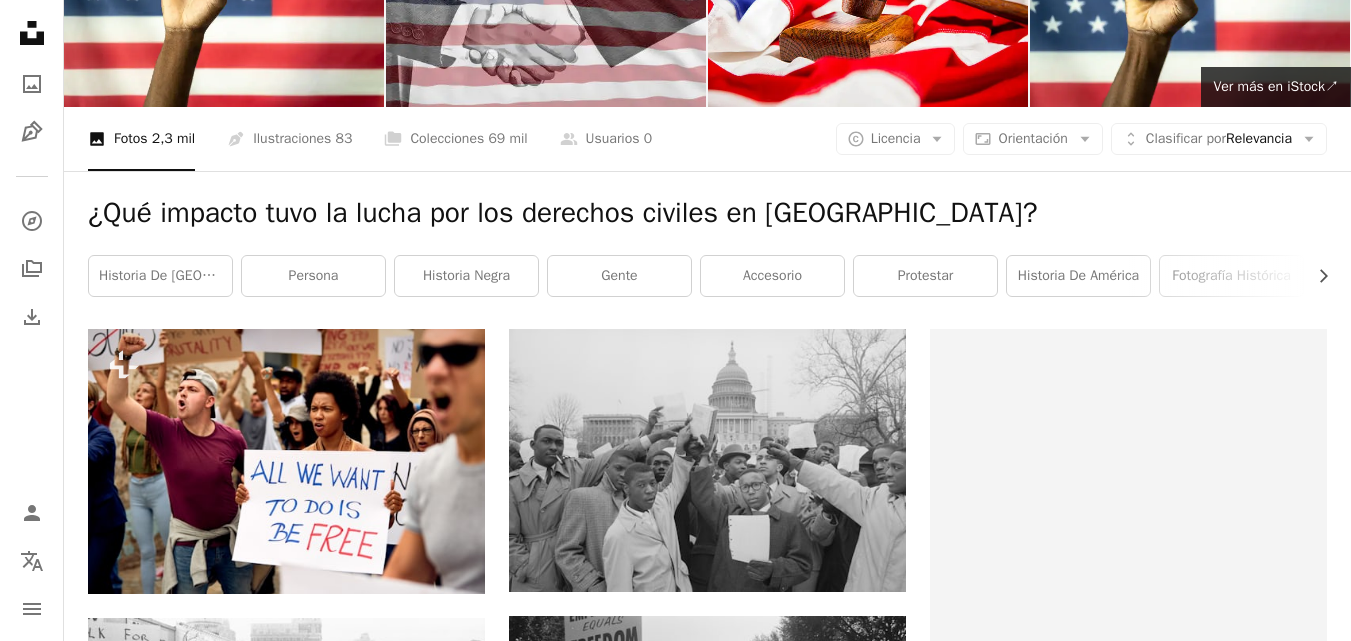 click at bounding box center [1128, 1005] 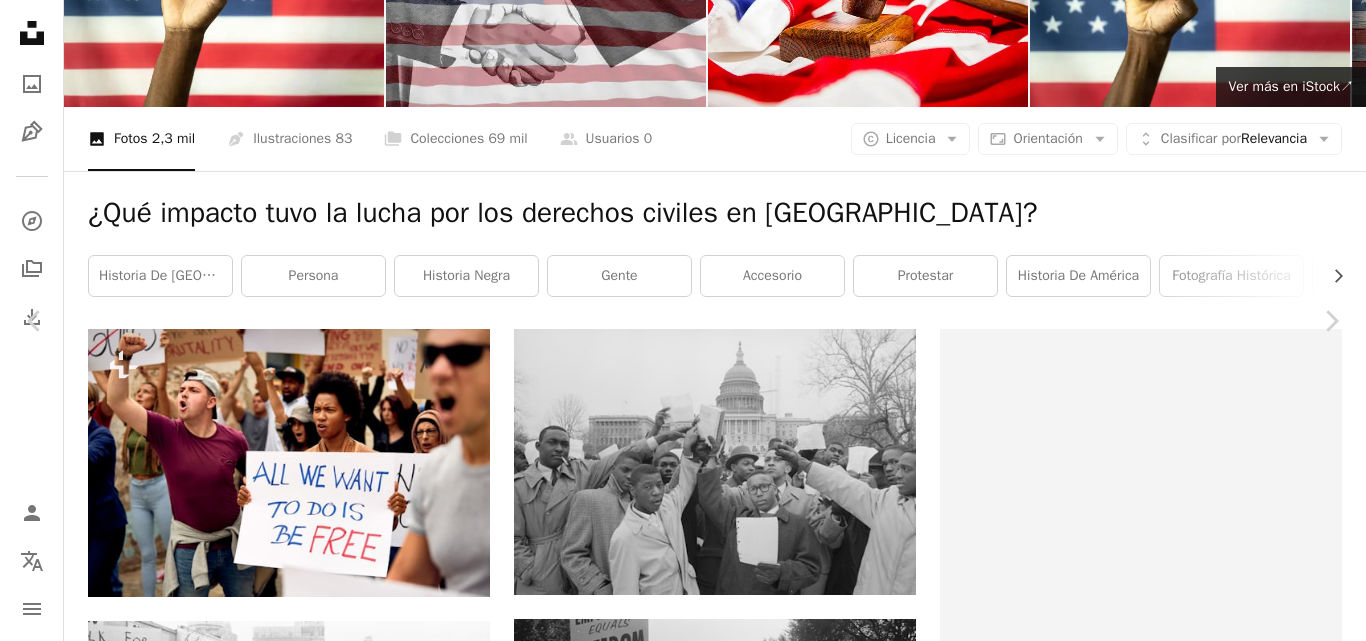 click on "Descargar gratis" at bounding box center (1160, 4198) 